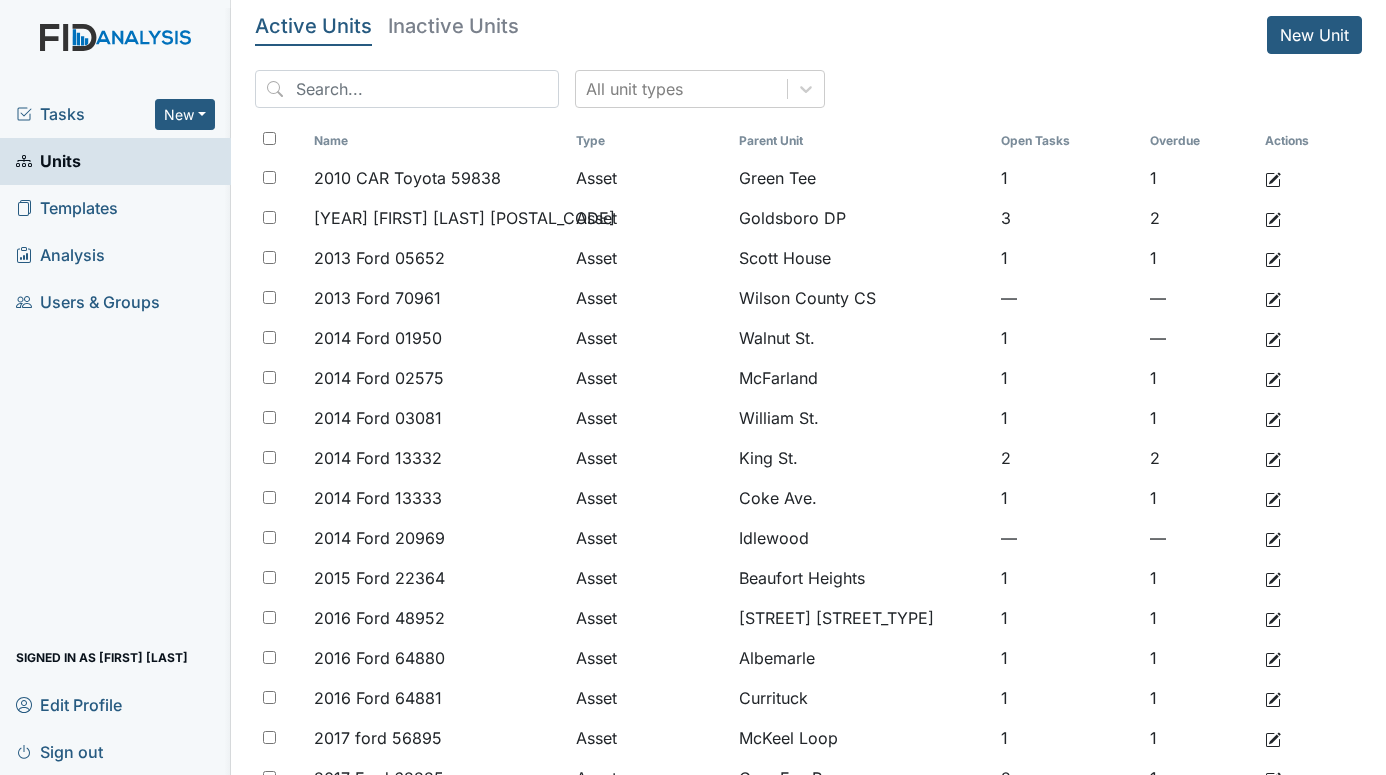 scroll, scrollTop: 0, scrollLeft: 0, axis: both 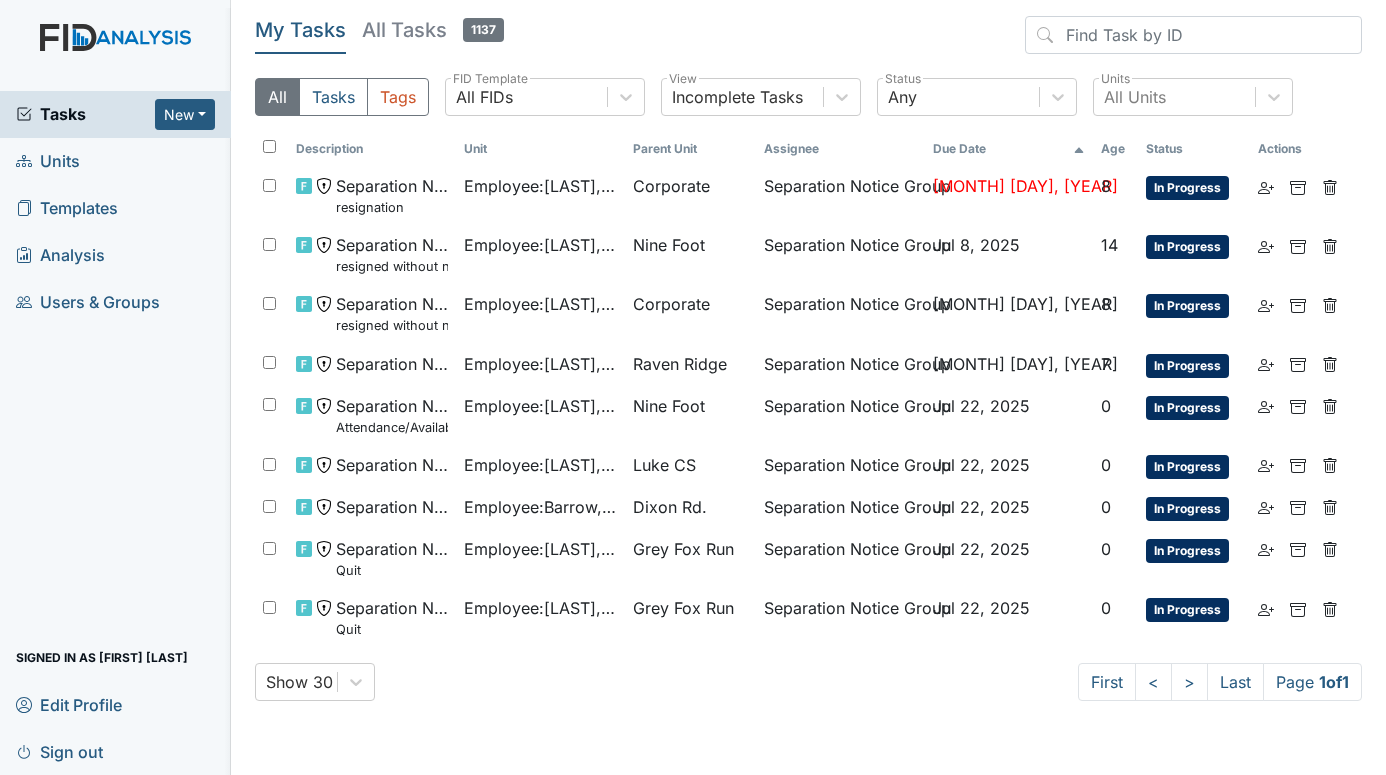 click on "Units" at bounding box center (48, 161) 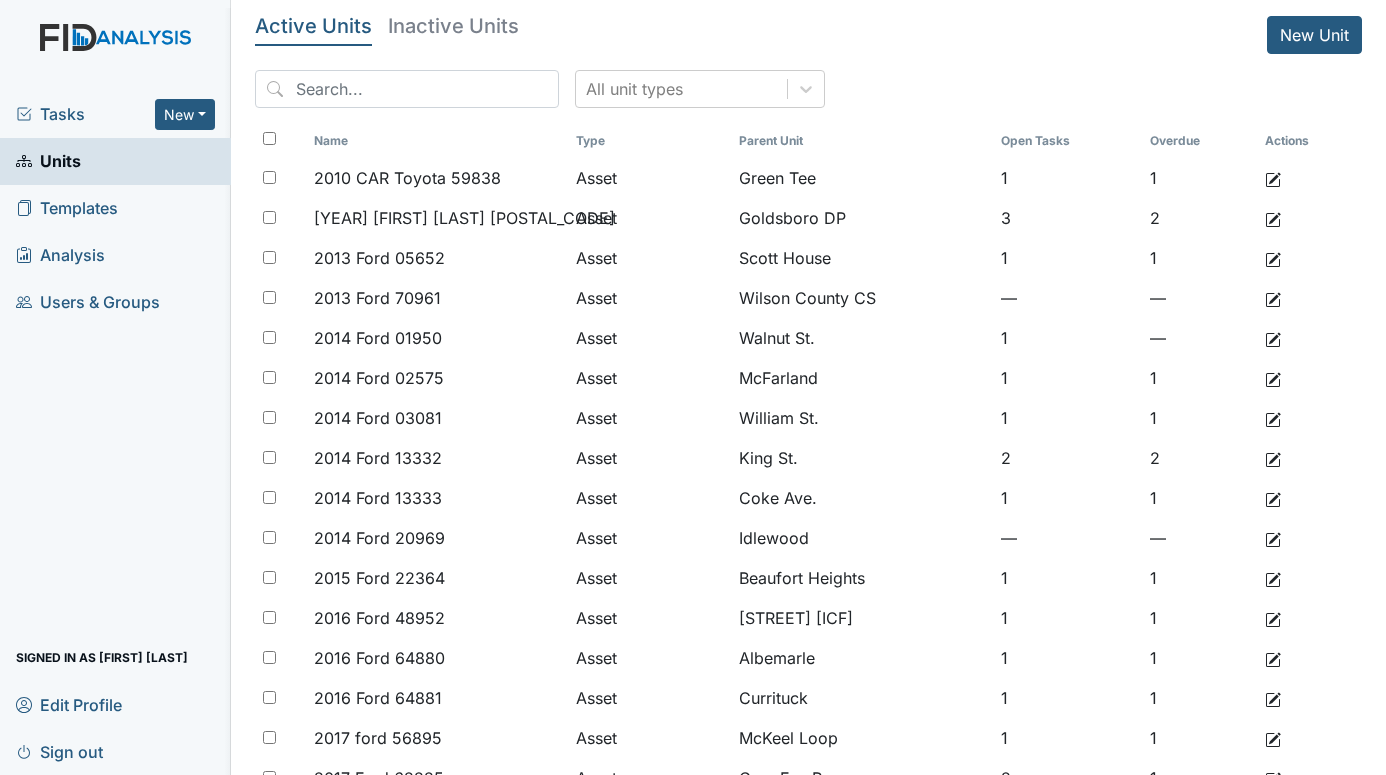 scroll, scrollTop: 0, scrollLeft: 0, axis: both 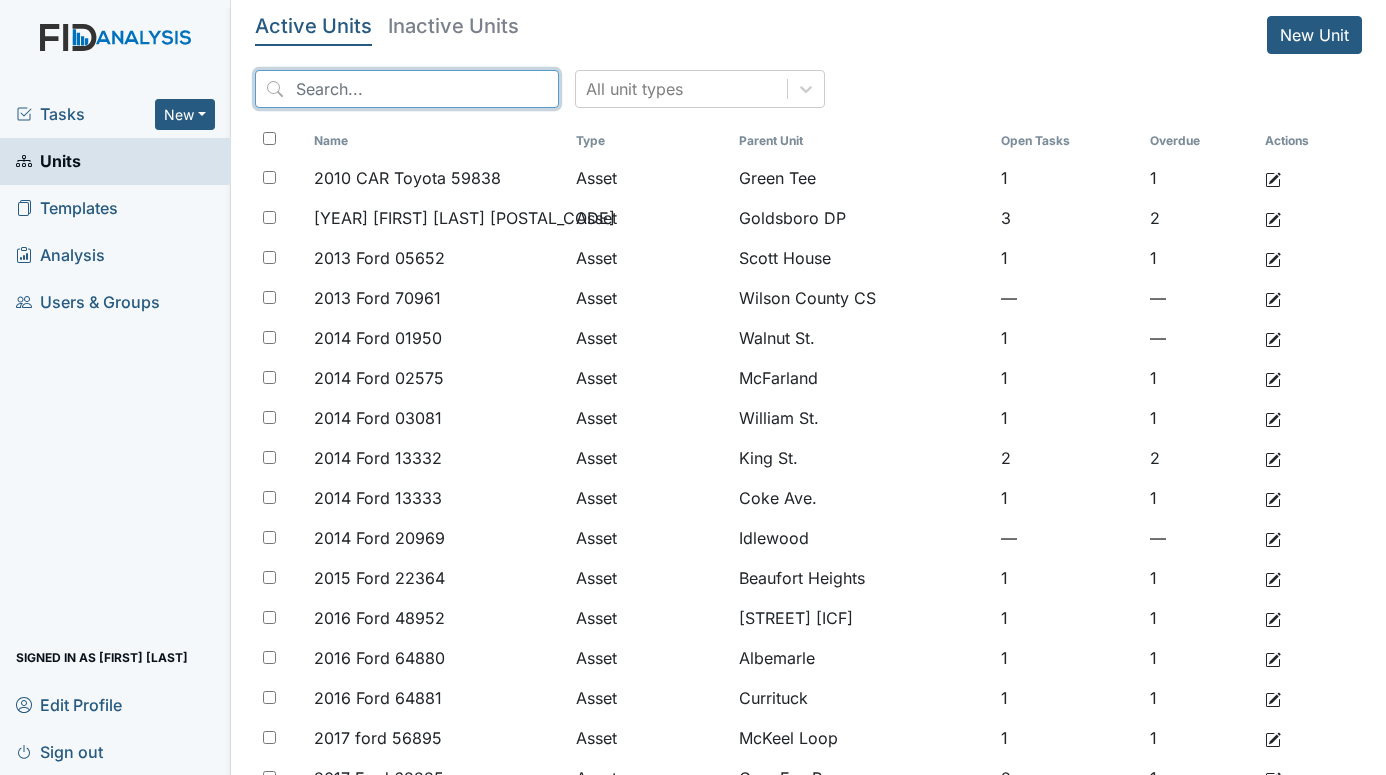 click at bounding box center [407, 89] 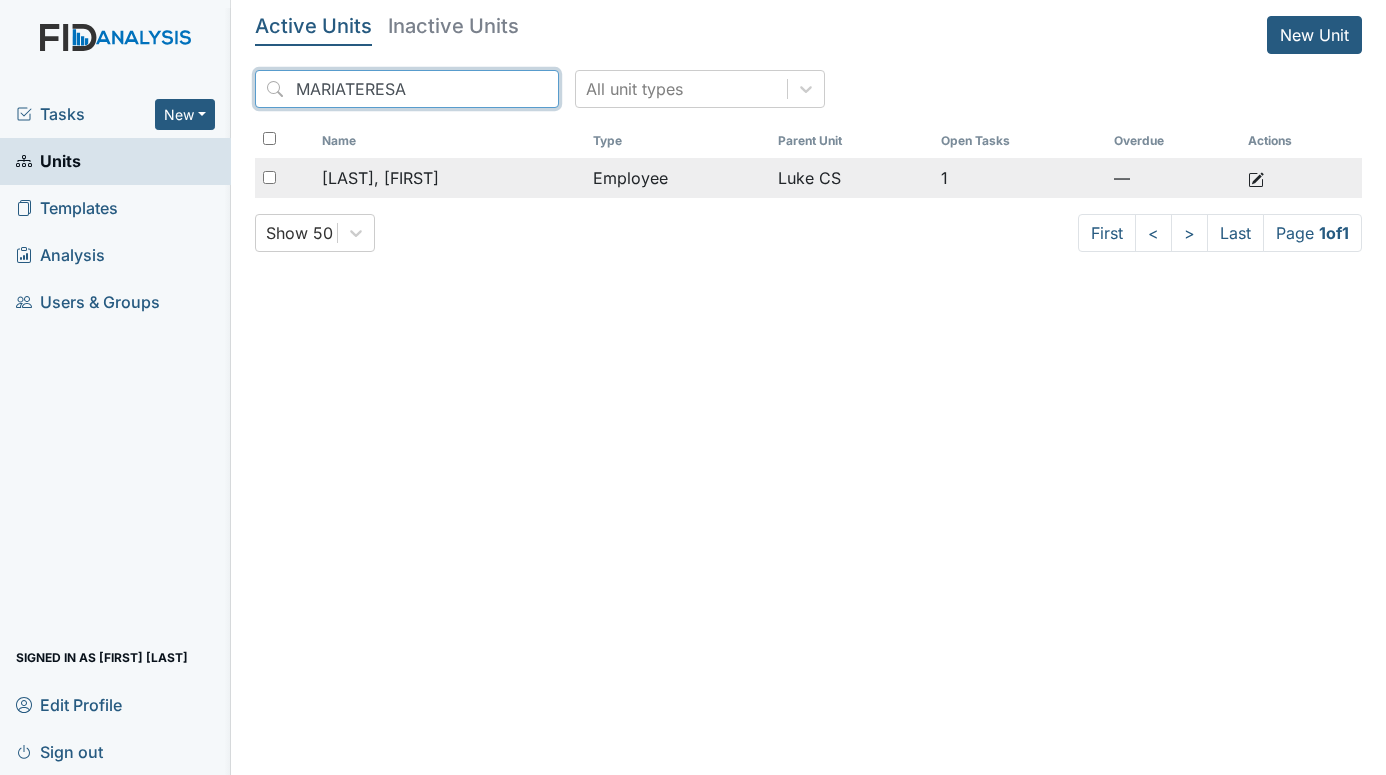type on "MARIATERESA" 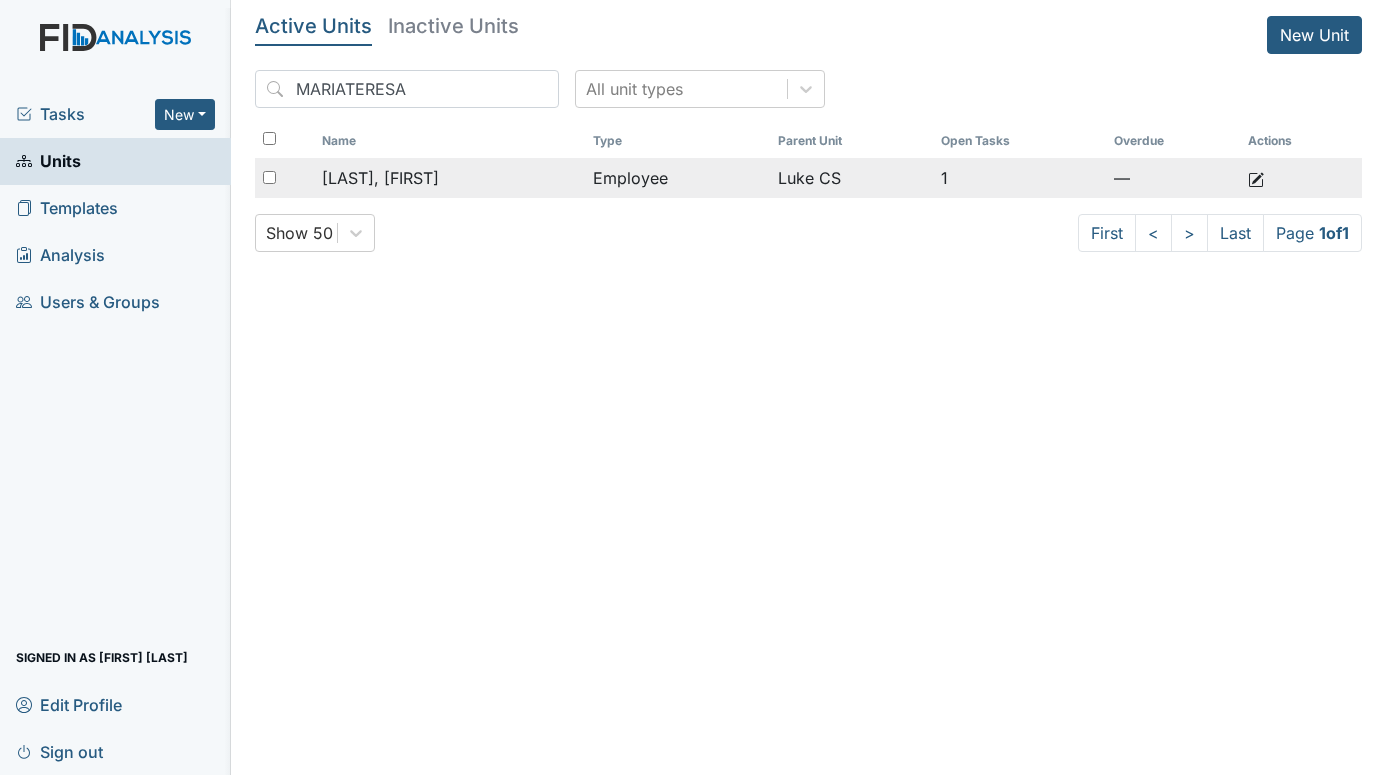 click on "[LAST], [FIRST]" at bounding box center [449, 178] 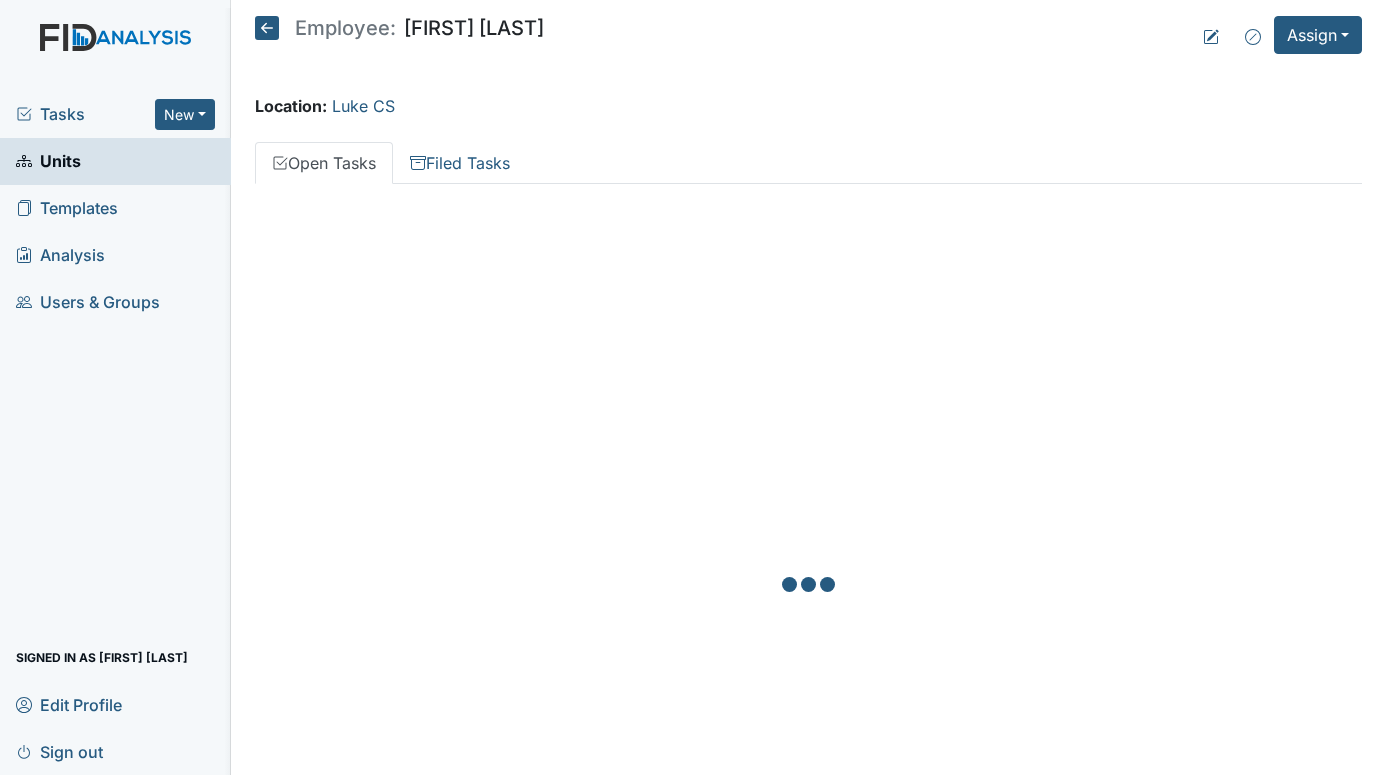 scroll, scrollTop: 0, scrollLeft: 0, axis: both 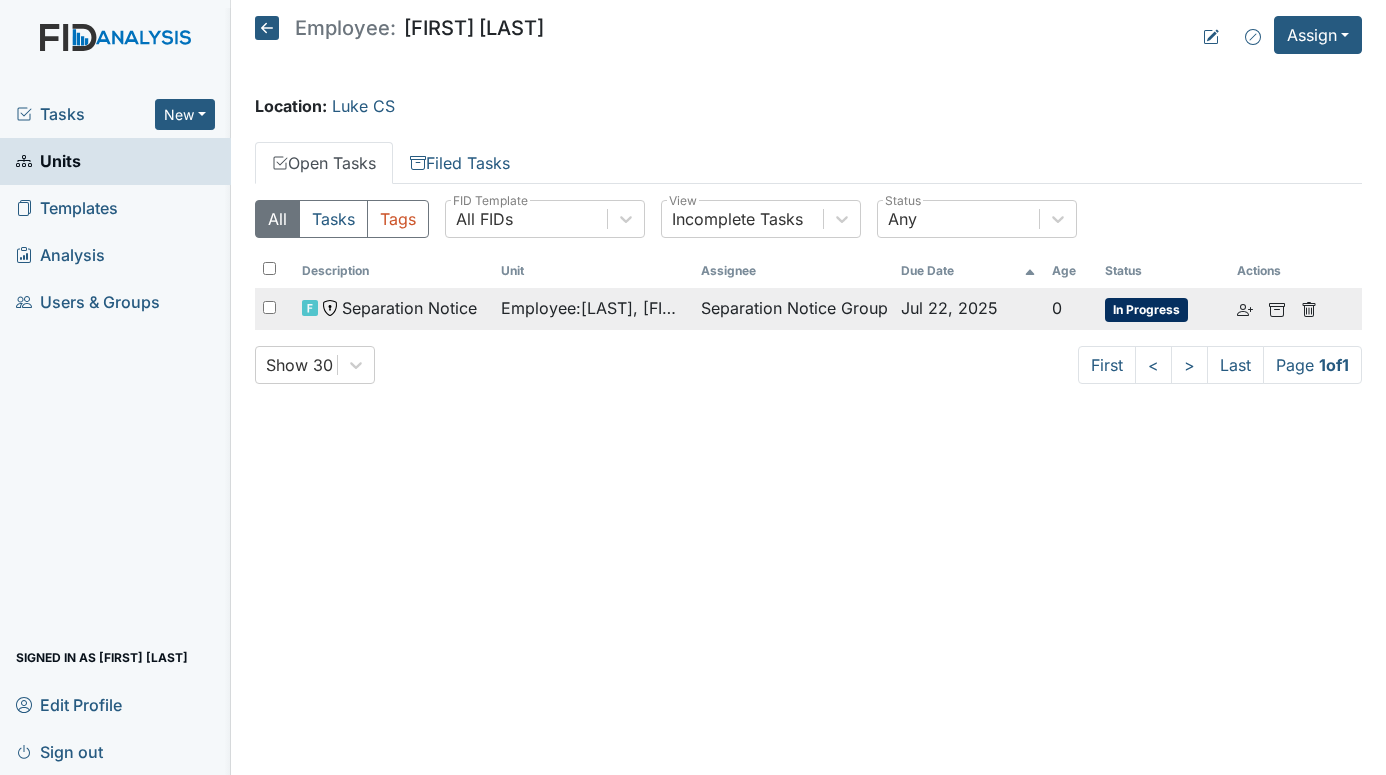 click on "Employee :  Wills, Mariateresa" at bounding box center (593, 308) 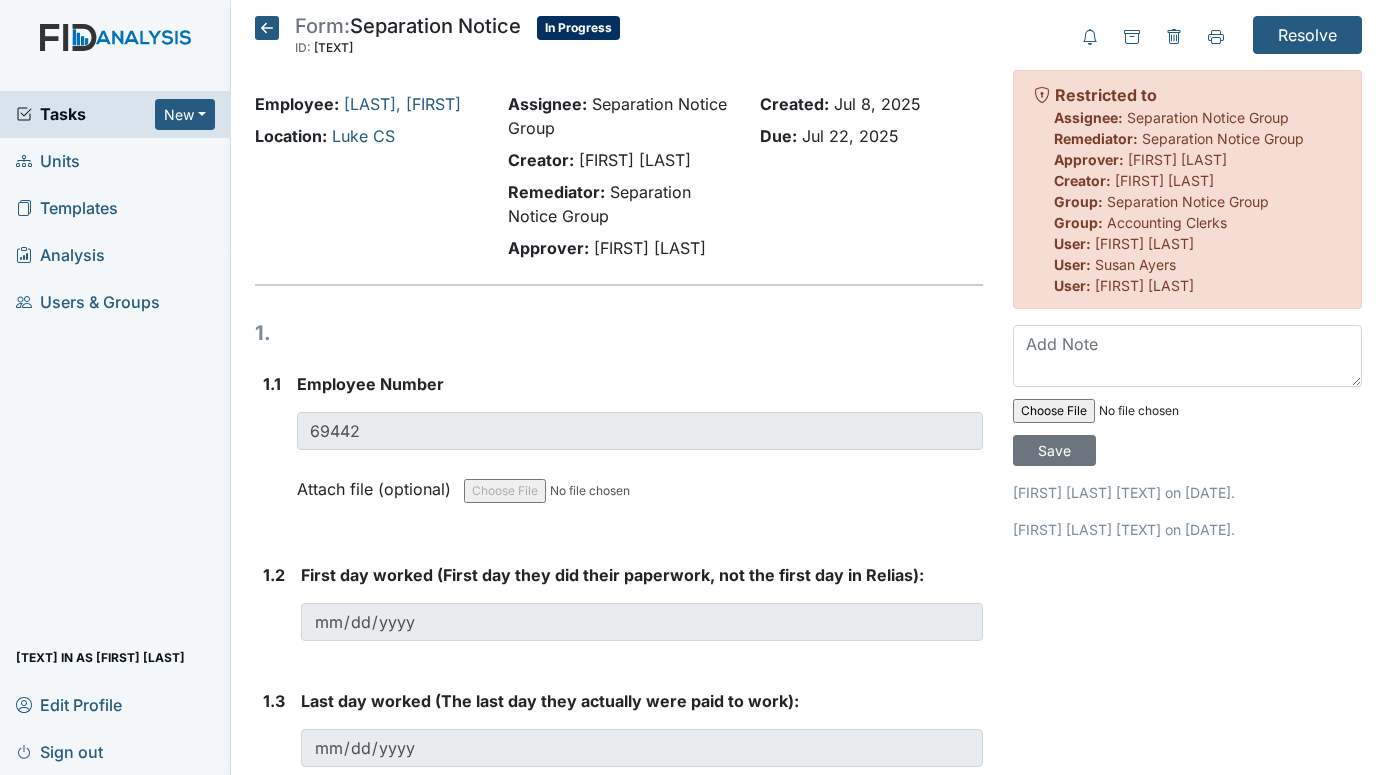scroll, scrollTop: 0, scrollLeft: 0, axis: both 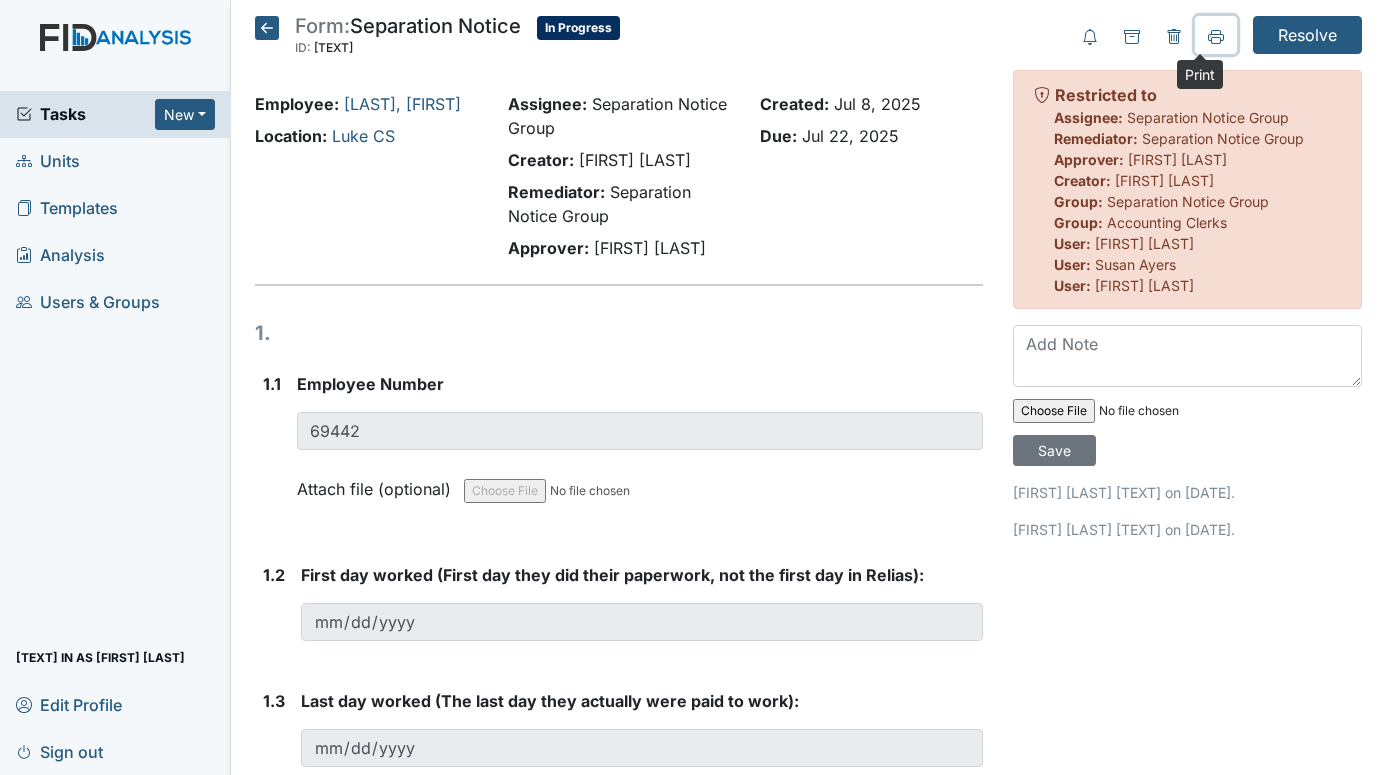 click at bounding box center [1216, 35] 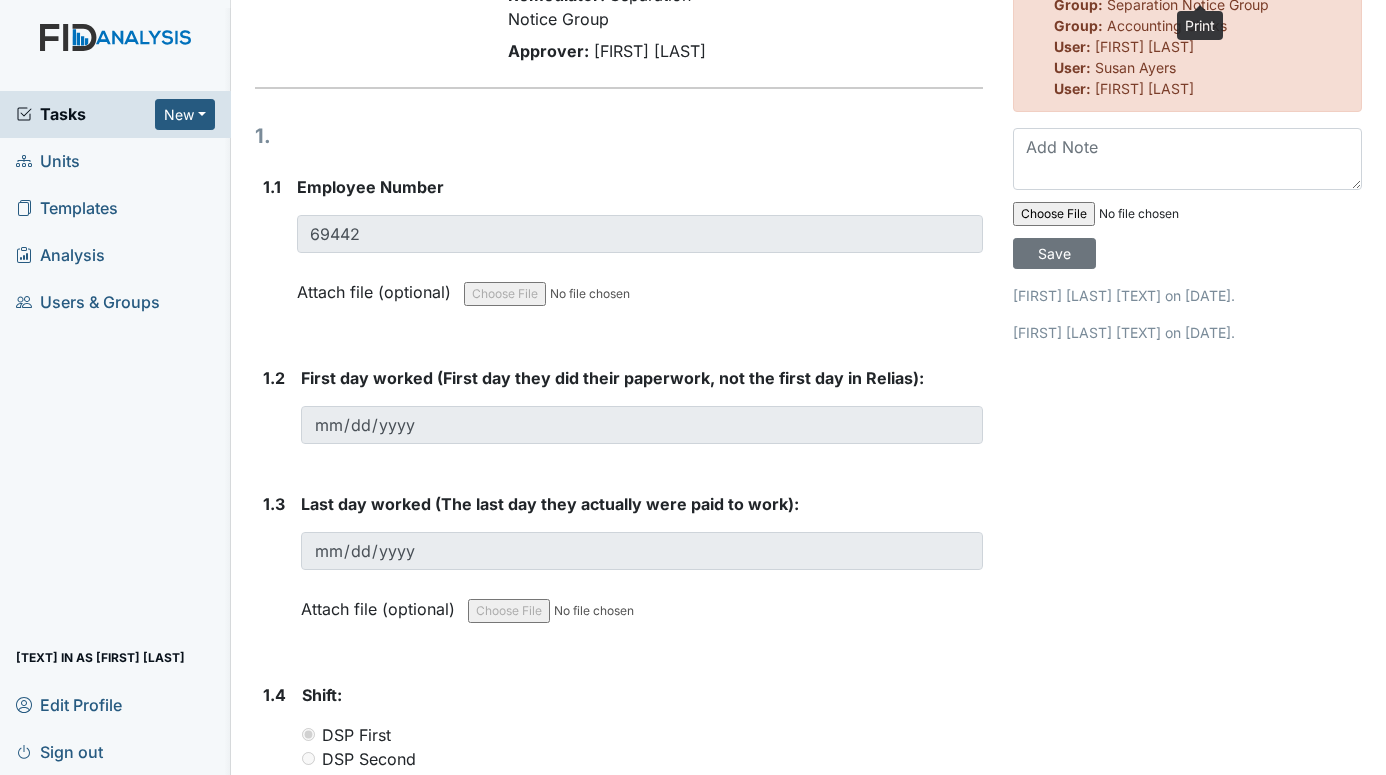 scroll, scrollTop: 200, scrollLeft: 0, axis: vertical 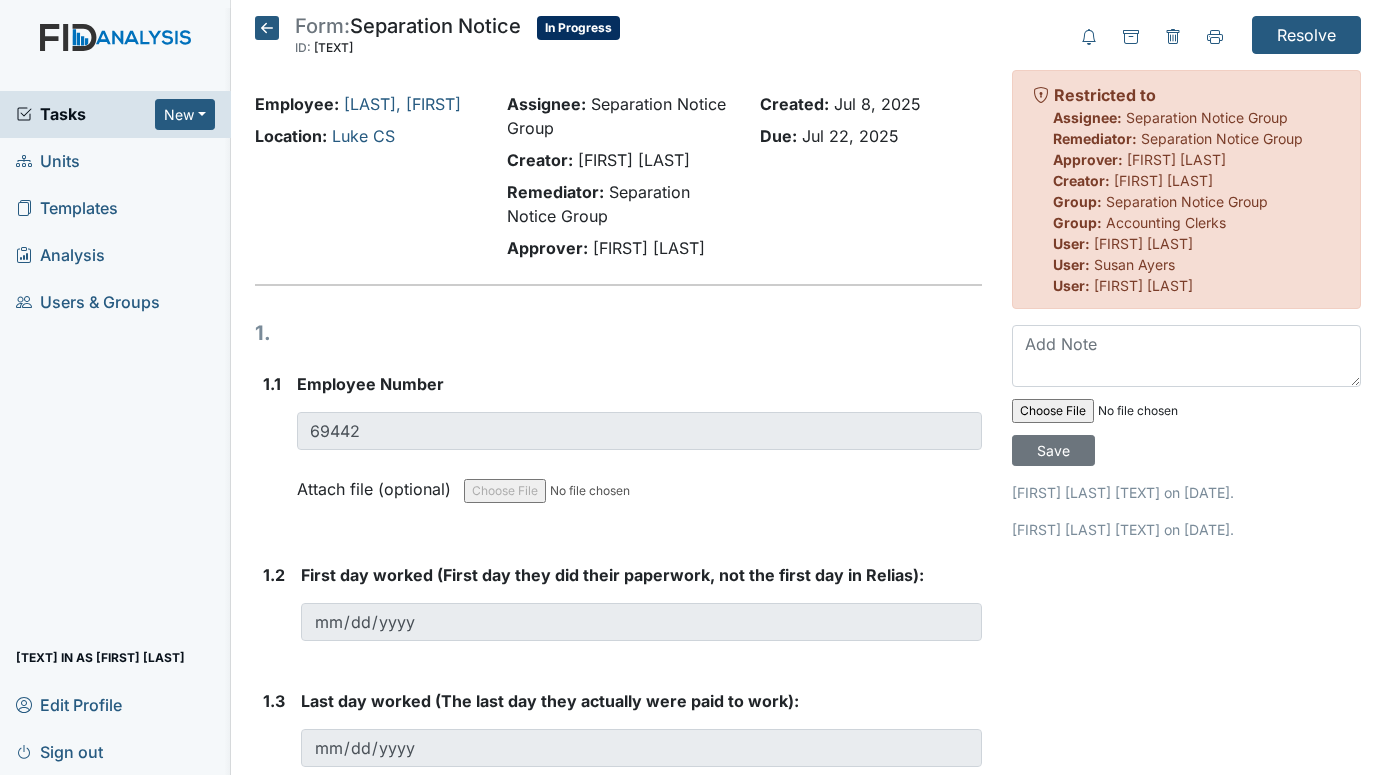 drag, startPoint x: 372, startPoint y: 133, endPoint x: 256, endPoint y: 103, distance: 119.81653 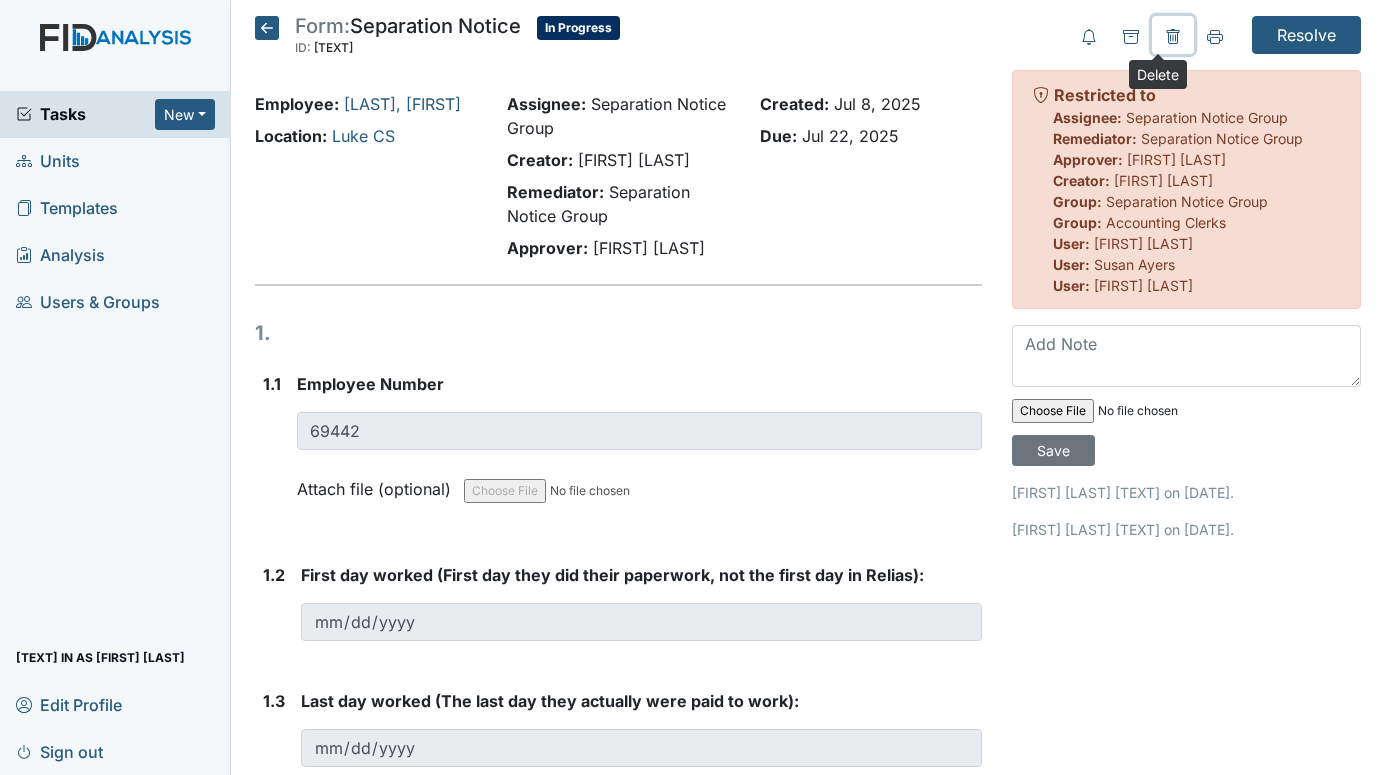 click at bounding box center (1173, 37) 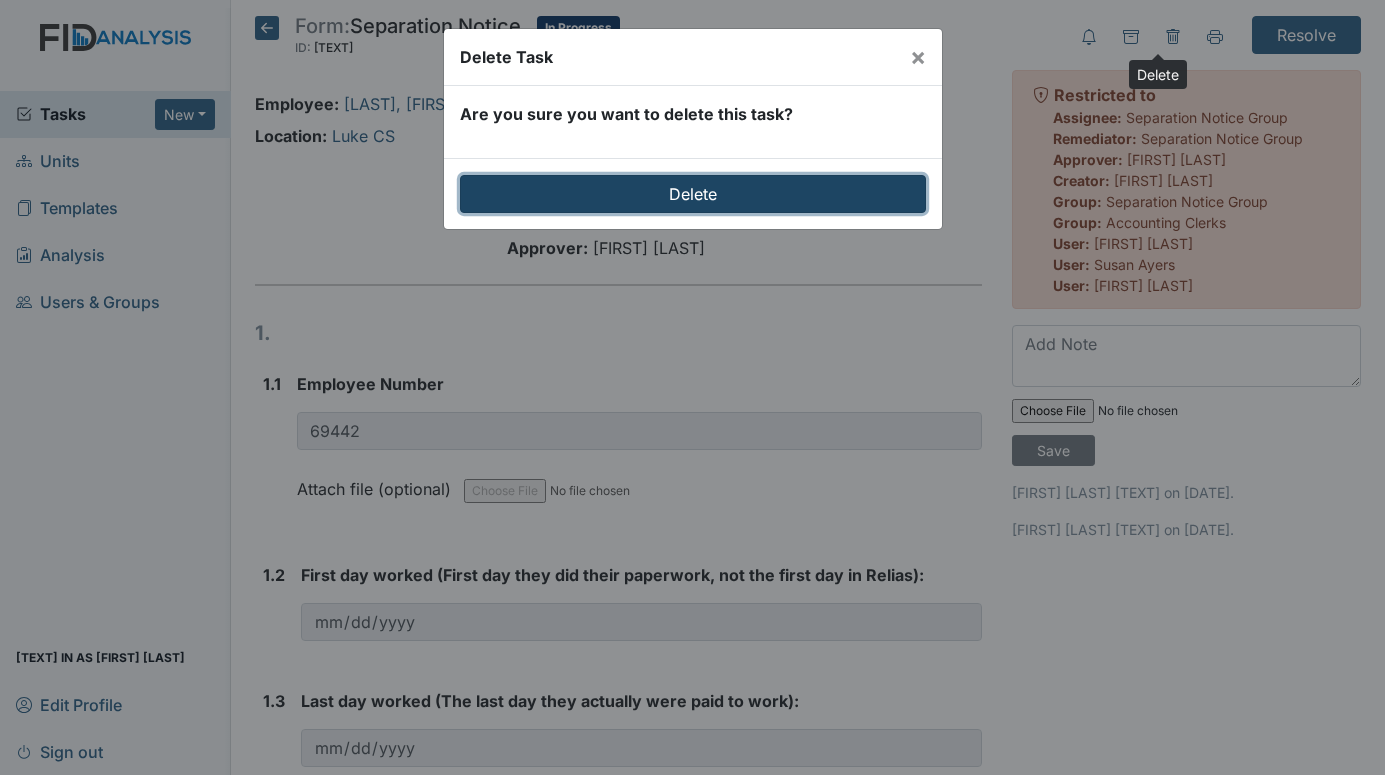 click on "Delete" at bounding box center [693, 194] 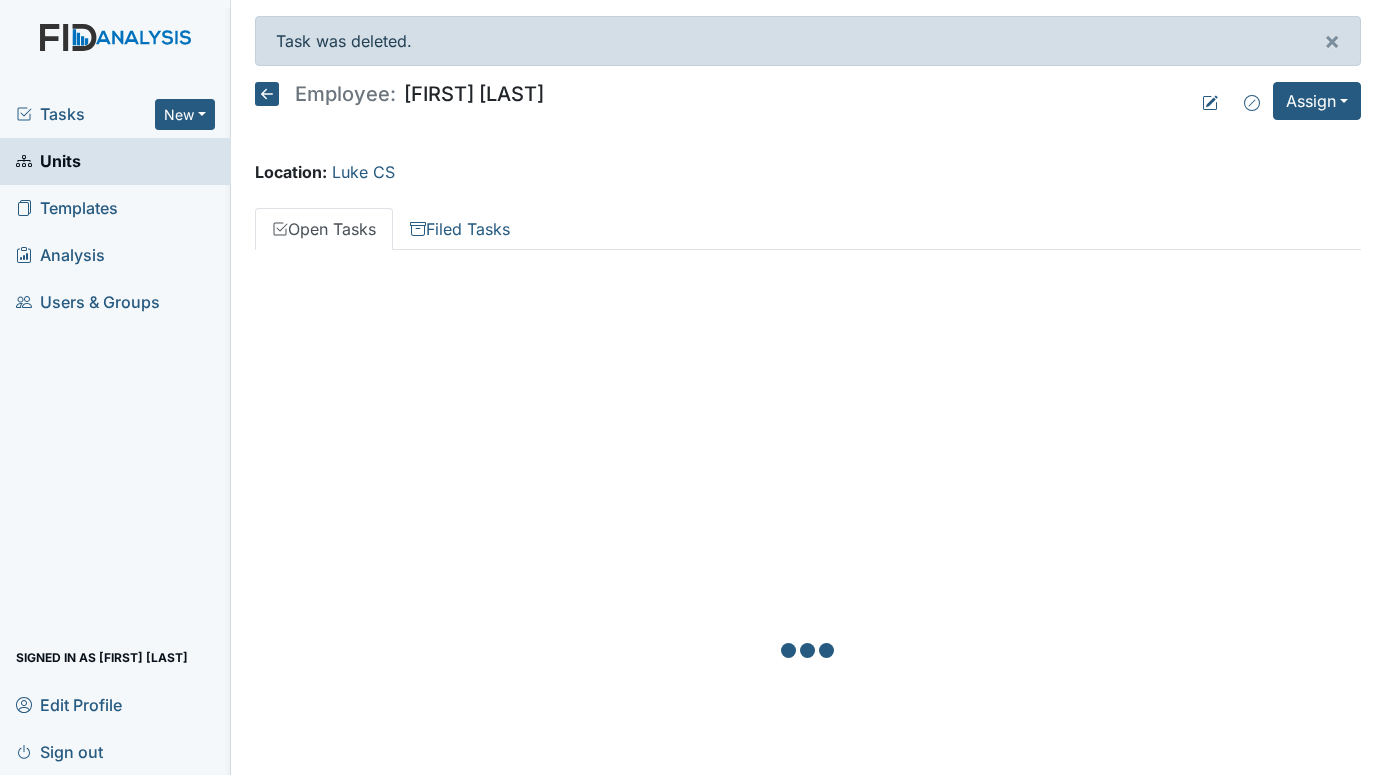 scroll, scrollTop: 0, scrollLeft: 0, axis: both 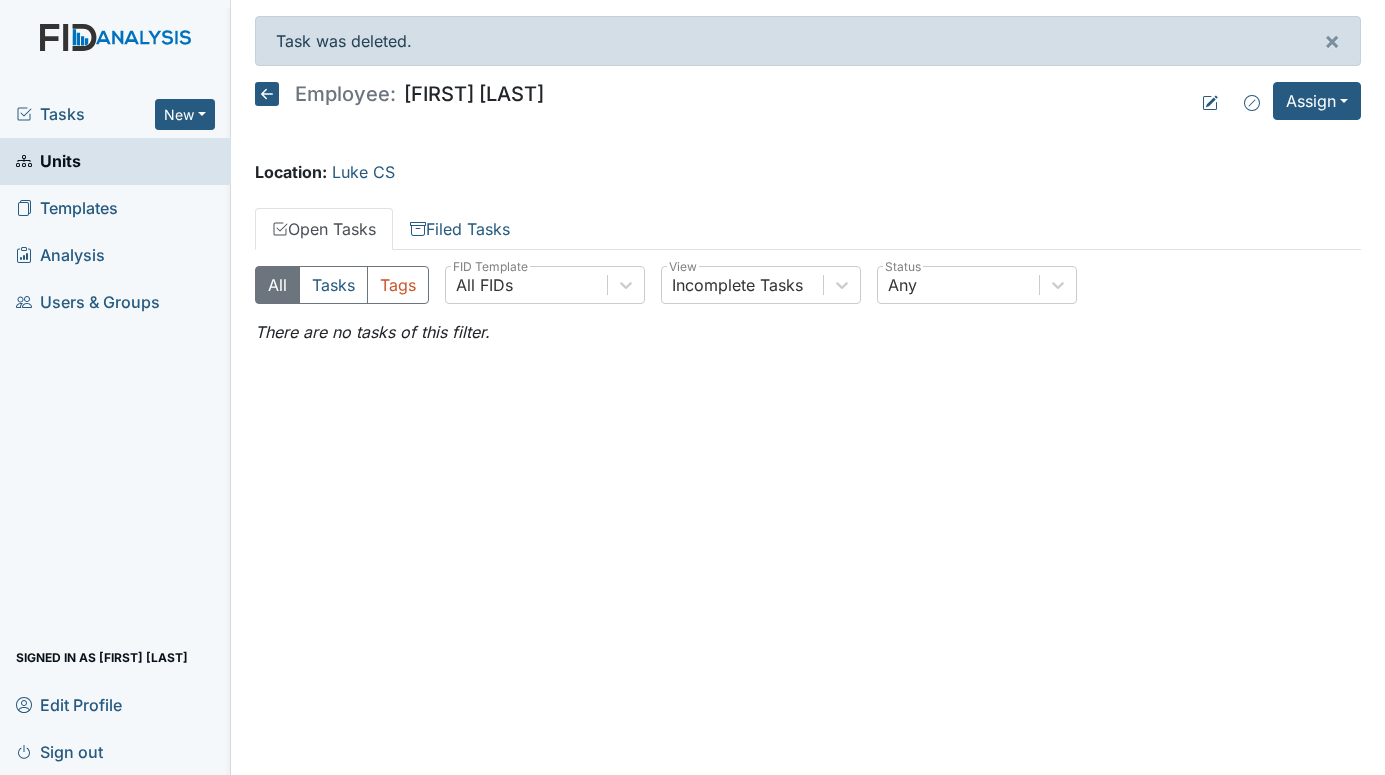 click on "Units" at bounding box center [48, 161] 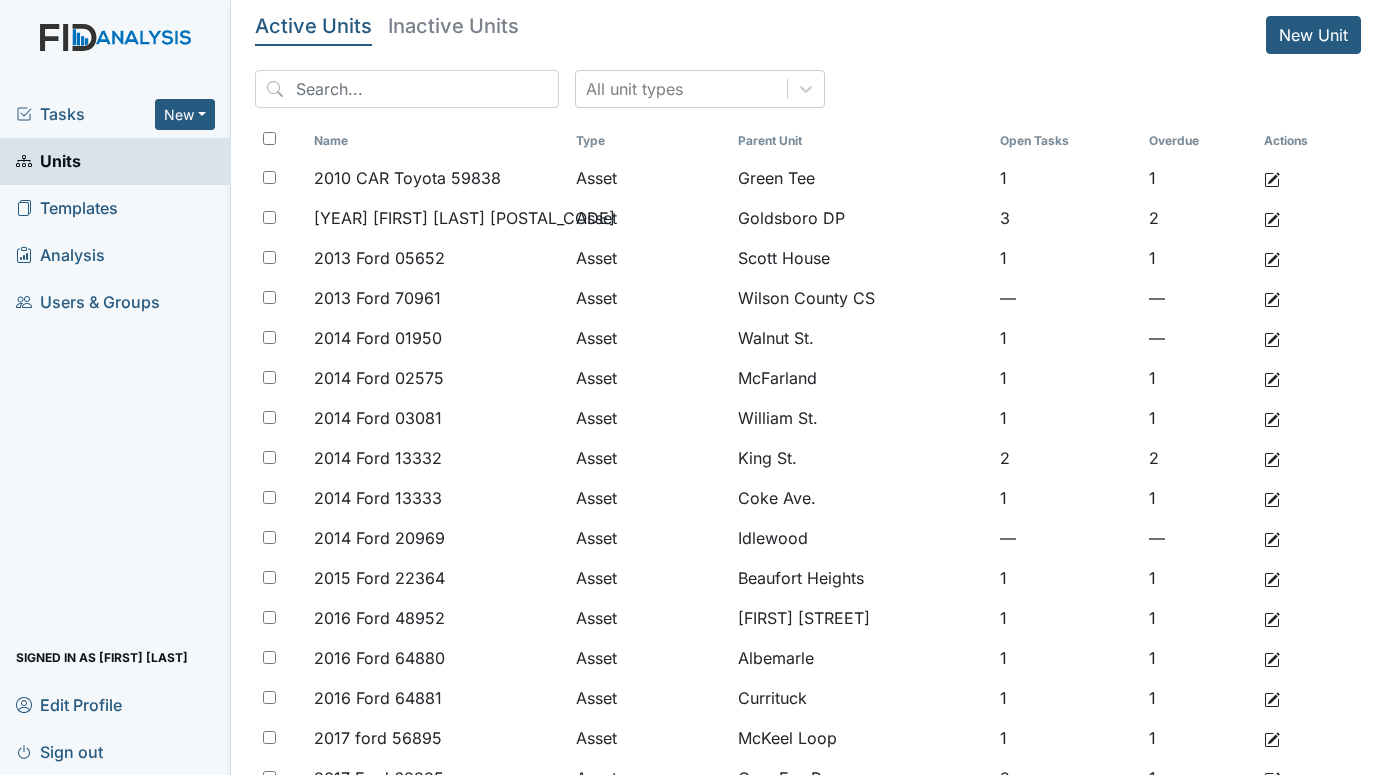 scroll, scrollTop: 0, scrollLeft: 0, axis: both 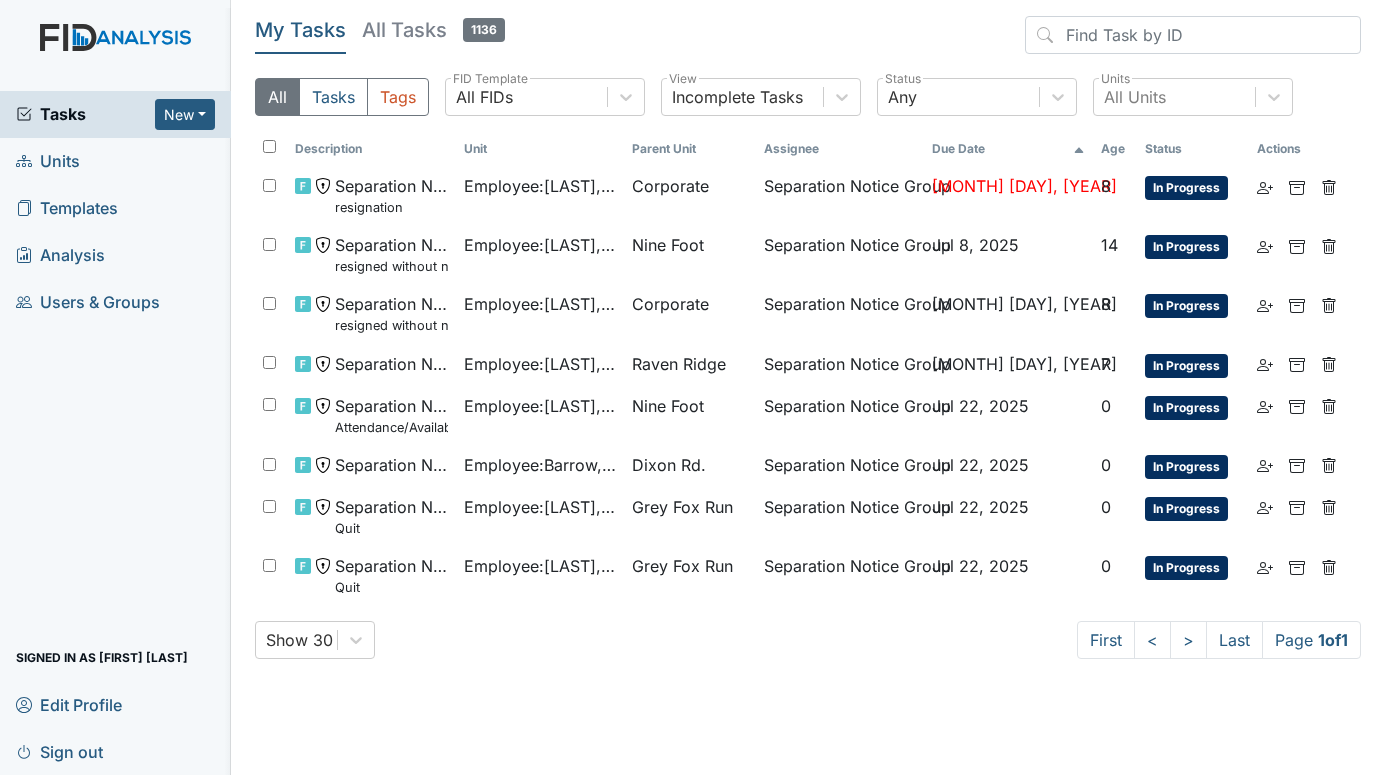 click on "Units" at bounding box center (48, 161) 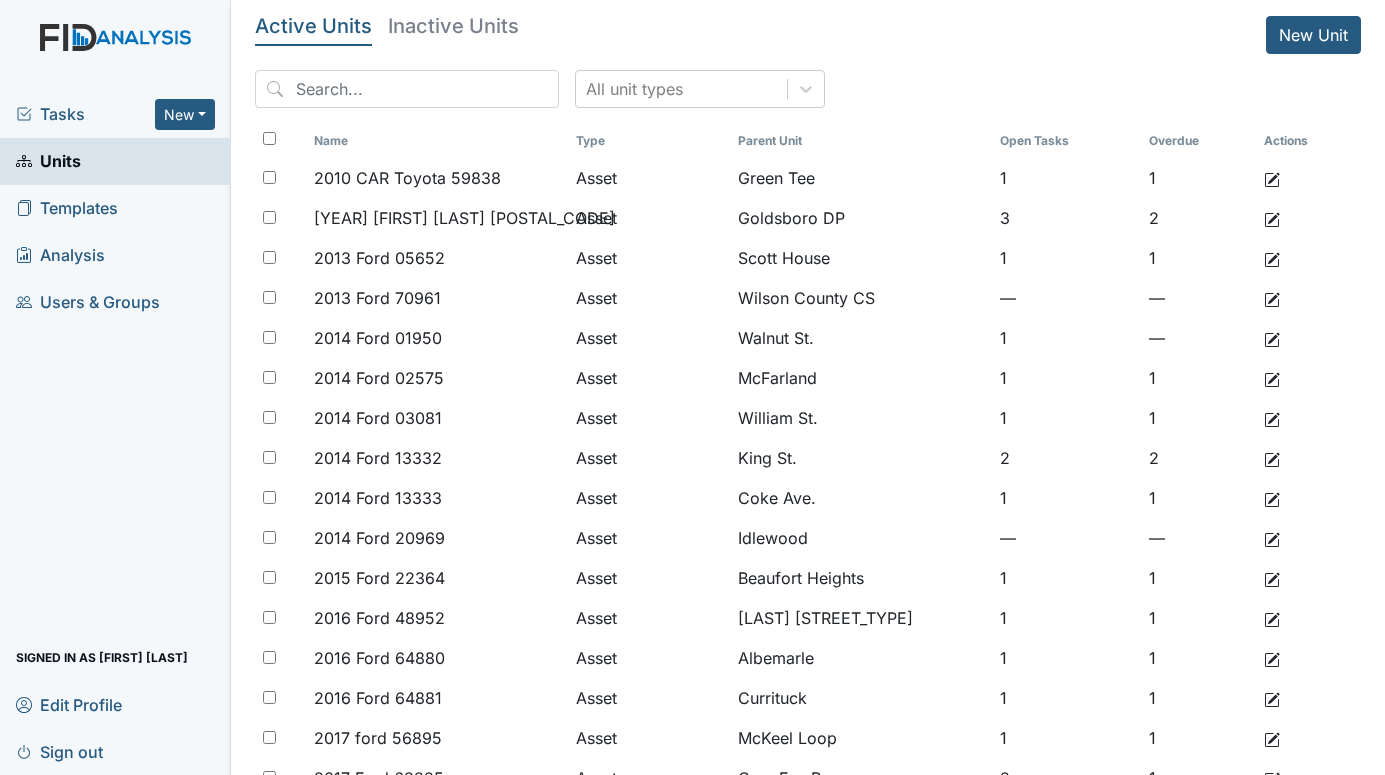 scroll, scrollTop: 0, scrollLeft: 0, axis: both 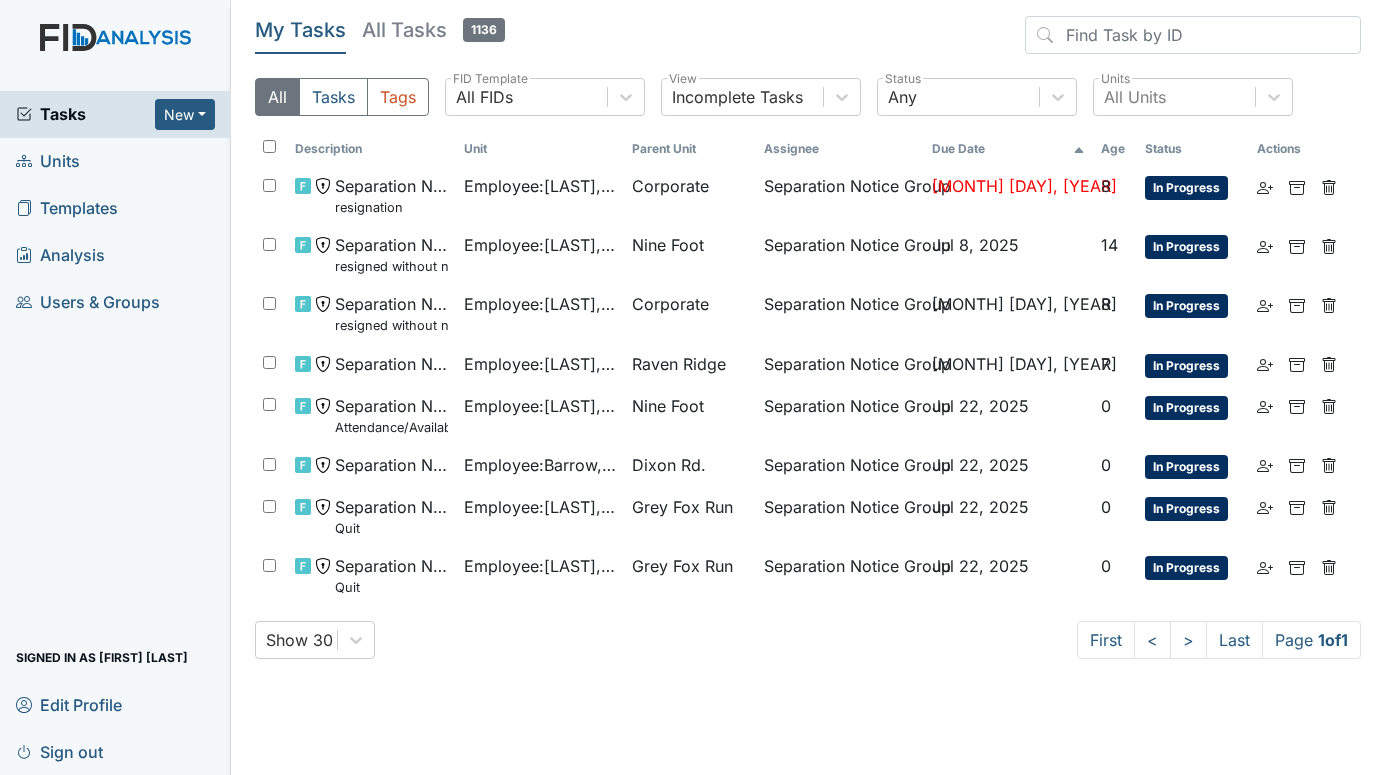 click on "Units" at bounding box center [48, 161] 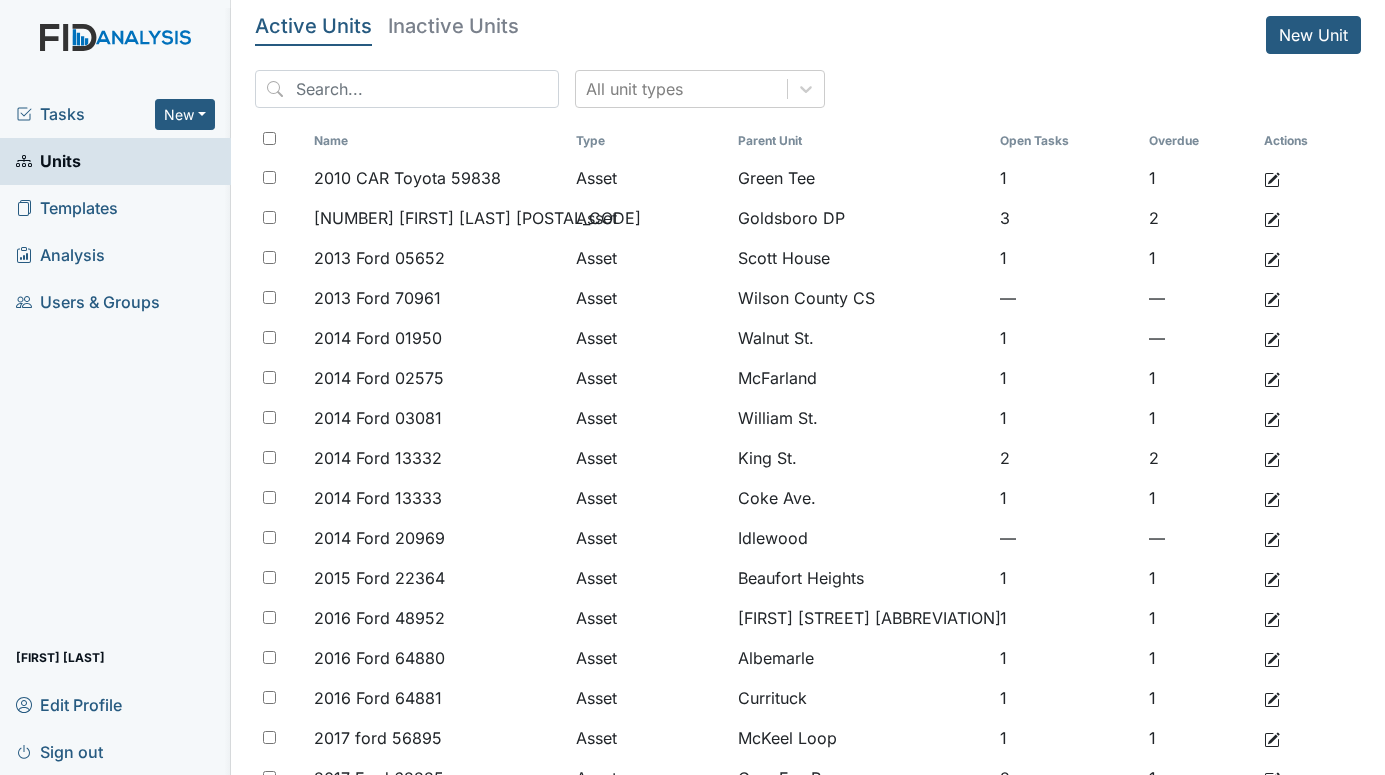 scroll, scrollTop: 0, scrollLeft: 0, axis: both 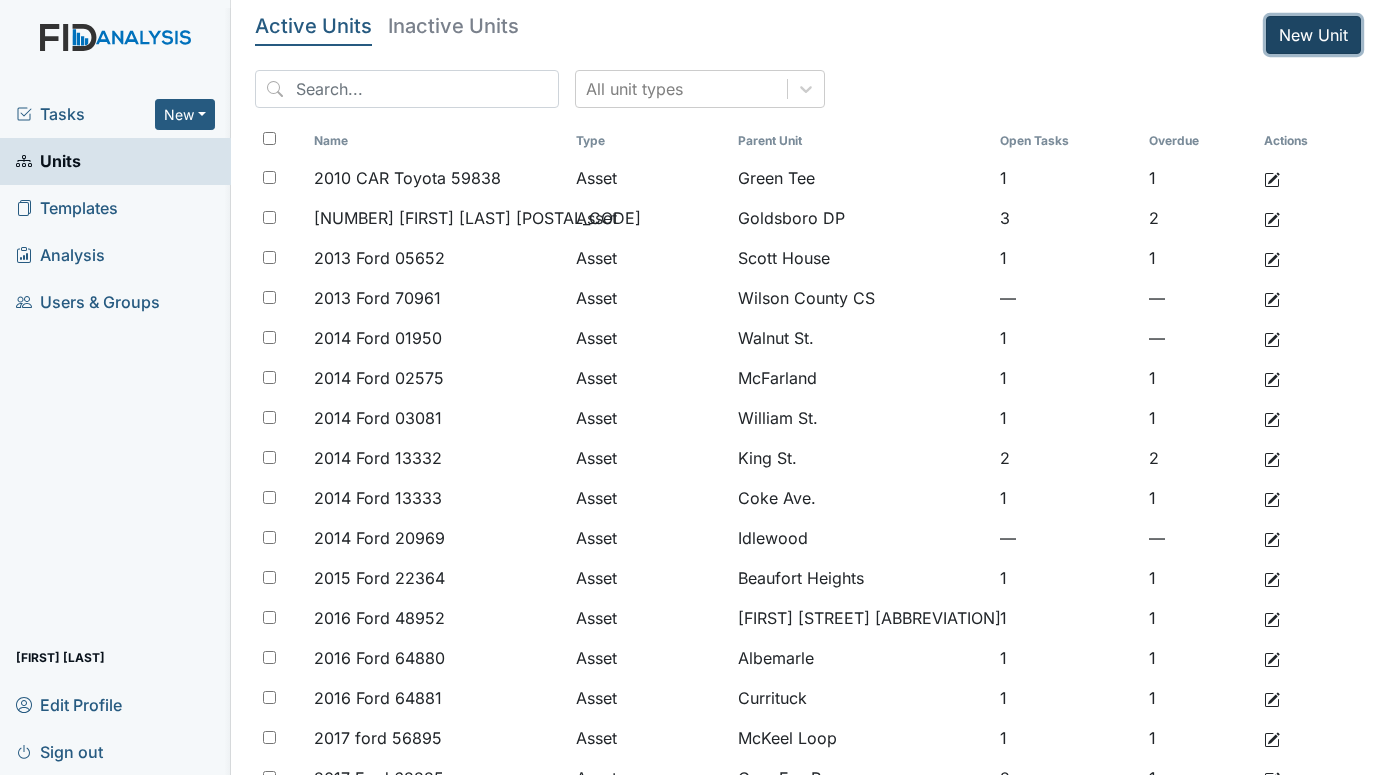 click on "New Unit" at bounding box center (1313, 35) 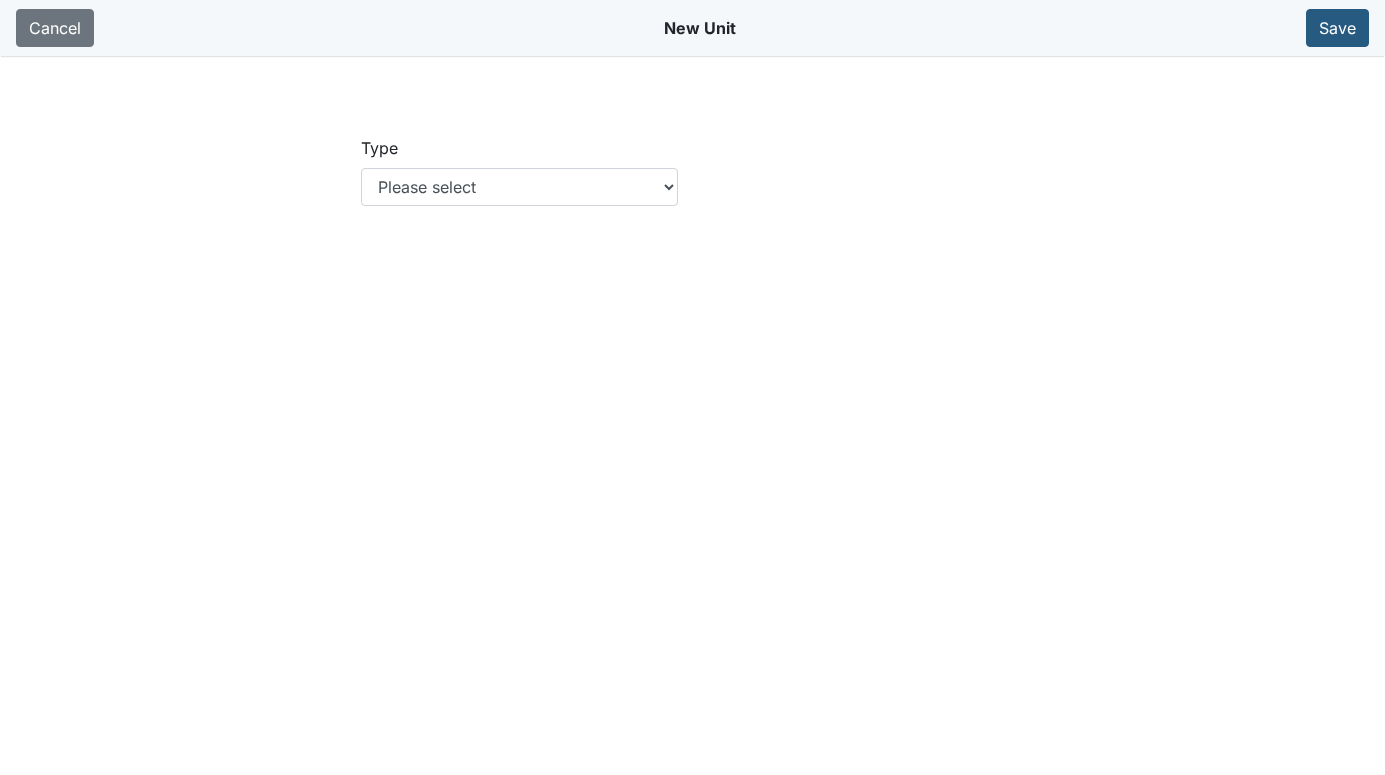 scroll, scrollTop: 0, scrollLeft: 0, axis: both 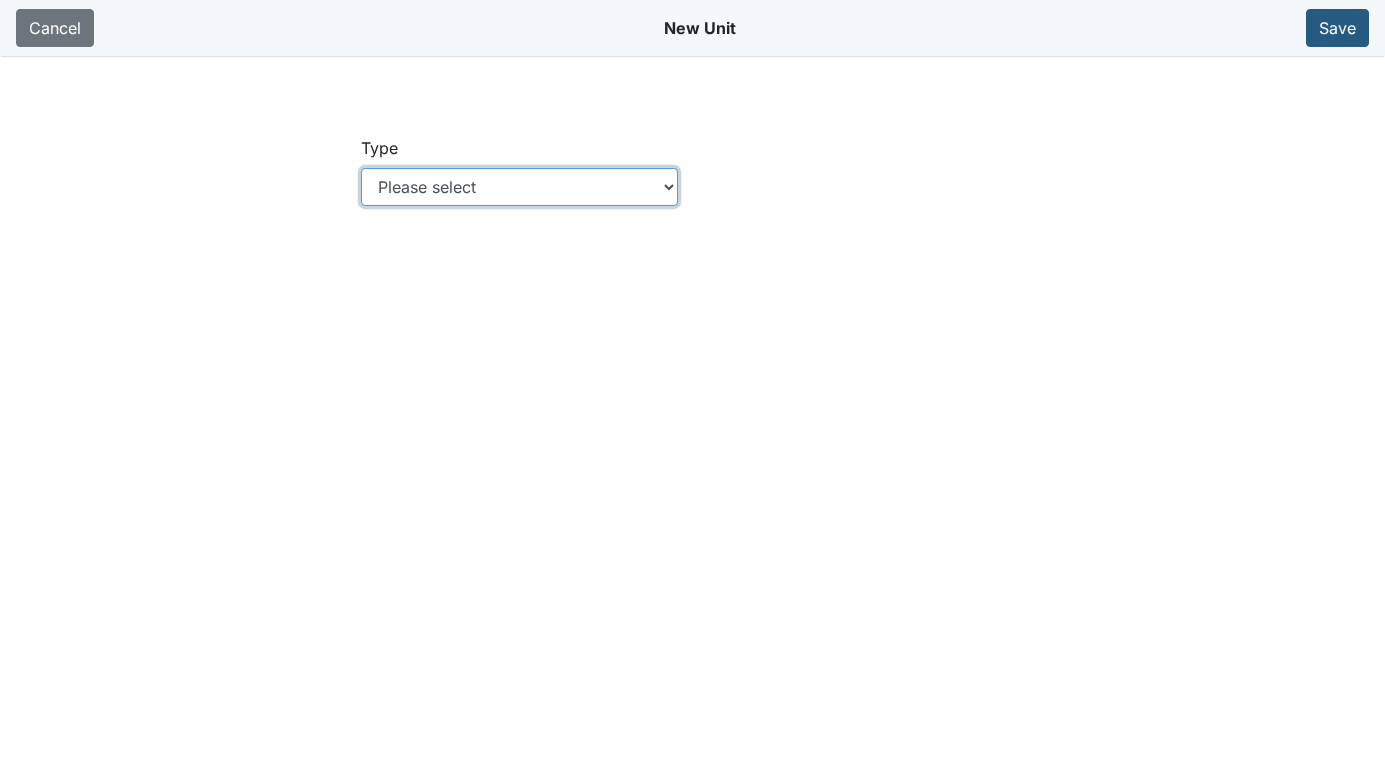 click on "Please select
Location
Location: Employee
Location: Consumer
Location: Asset
Location: Other" at bounding box center [519, 187] 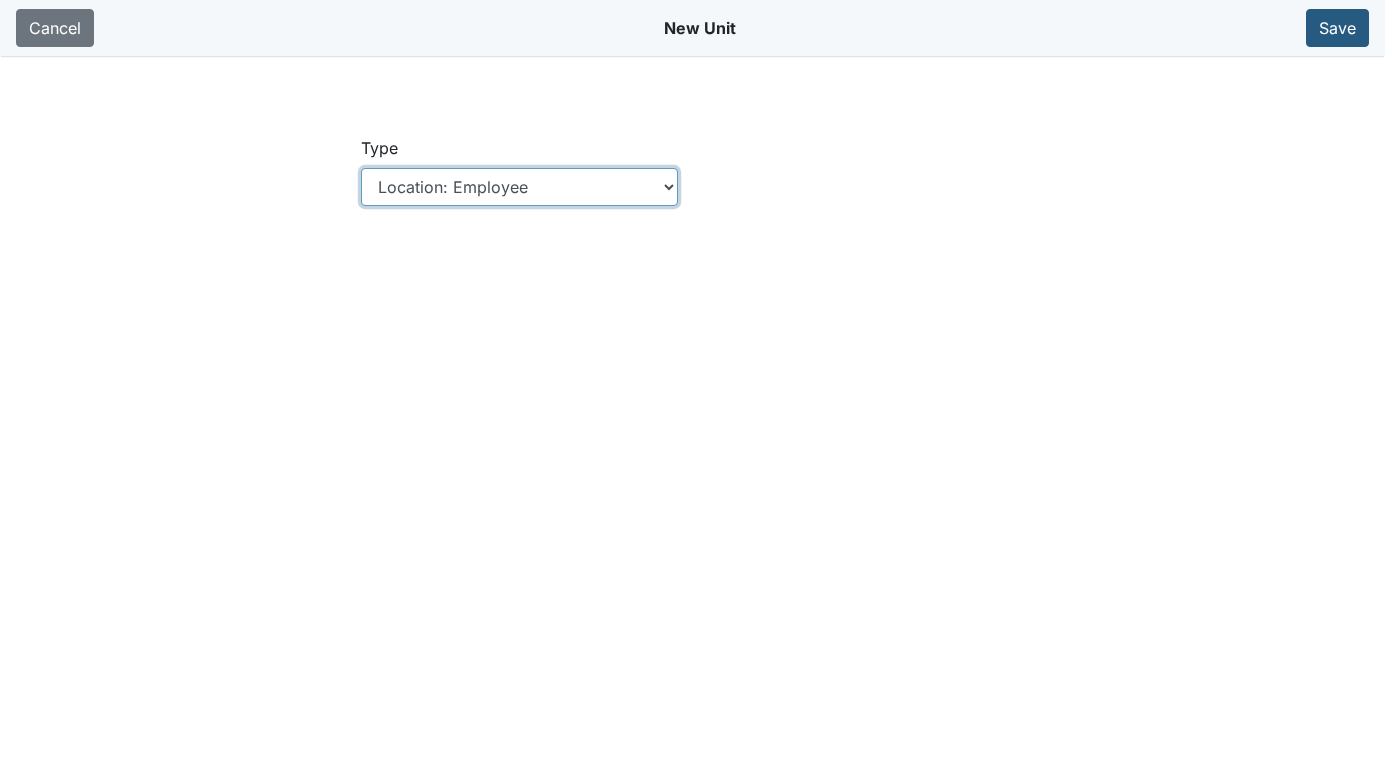 click on "Please select
Location
Location: Employee
Location: Consumer
Location: Asset
Location: Other" at bounding box center [519, 187] 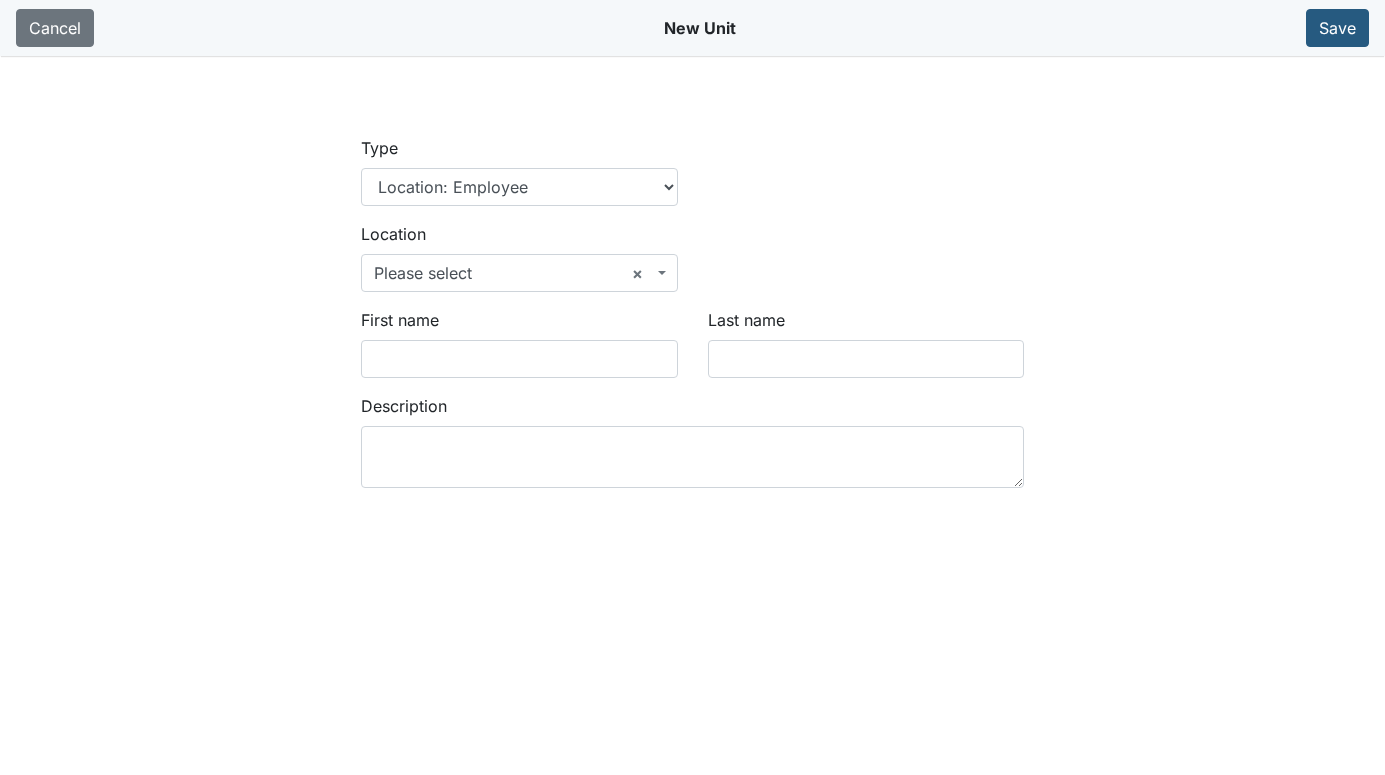 scroll, scrollTop: 0, scrollLeft: 0, axis: both 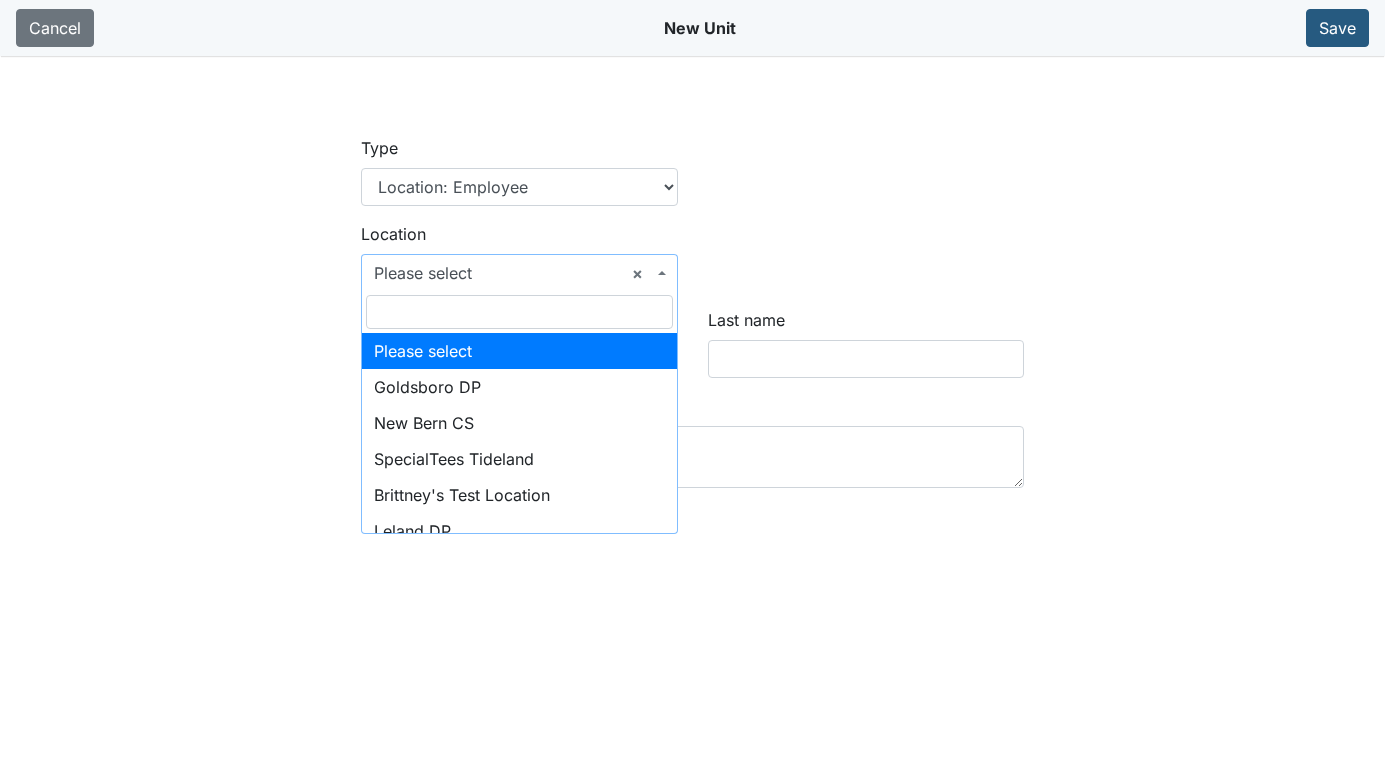 click at bounding box center [662, 273] 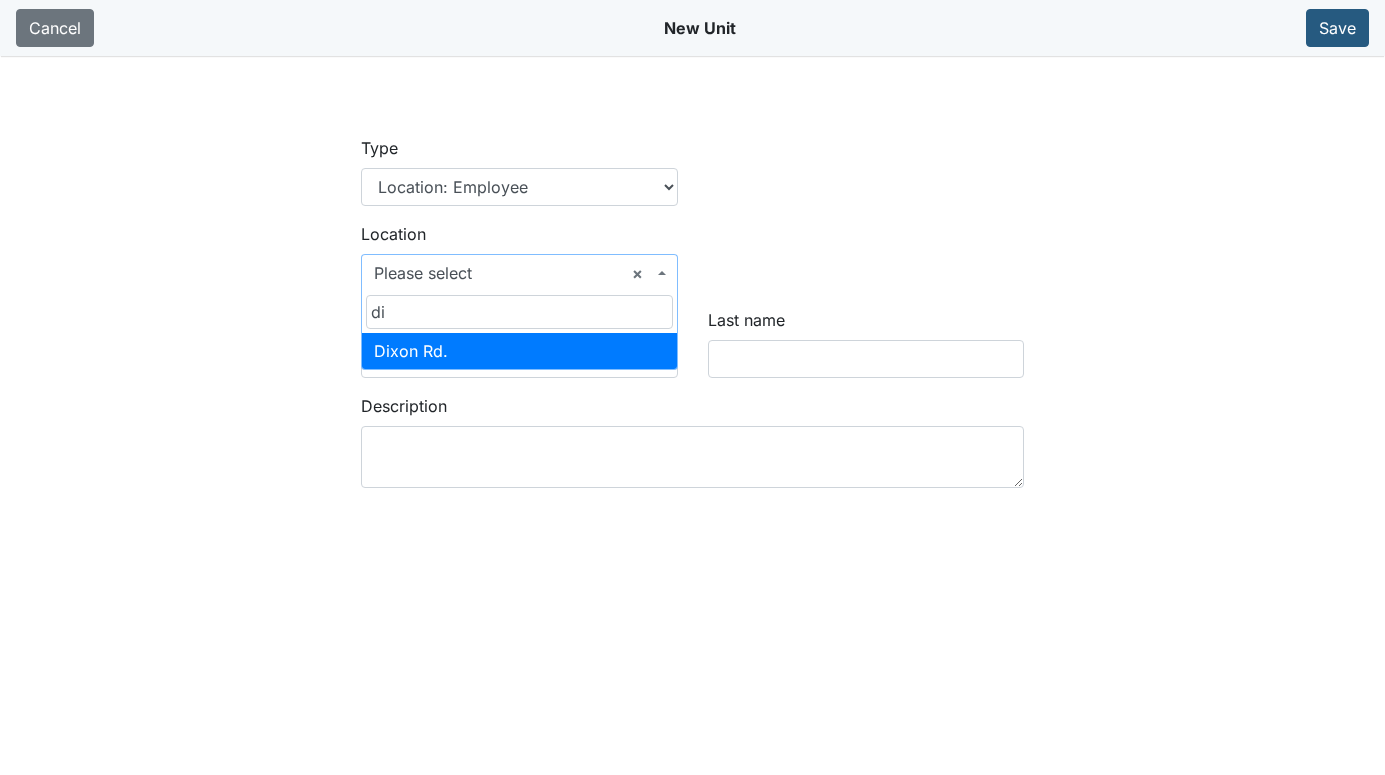 type on "di" 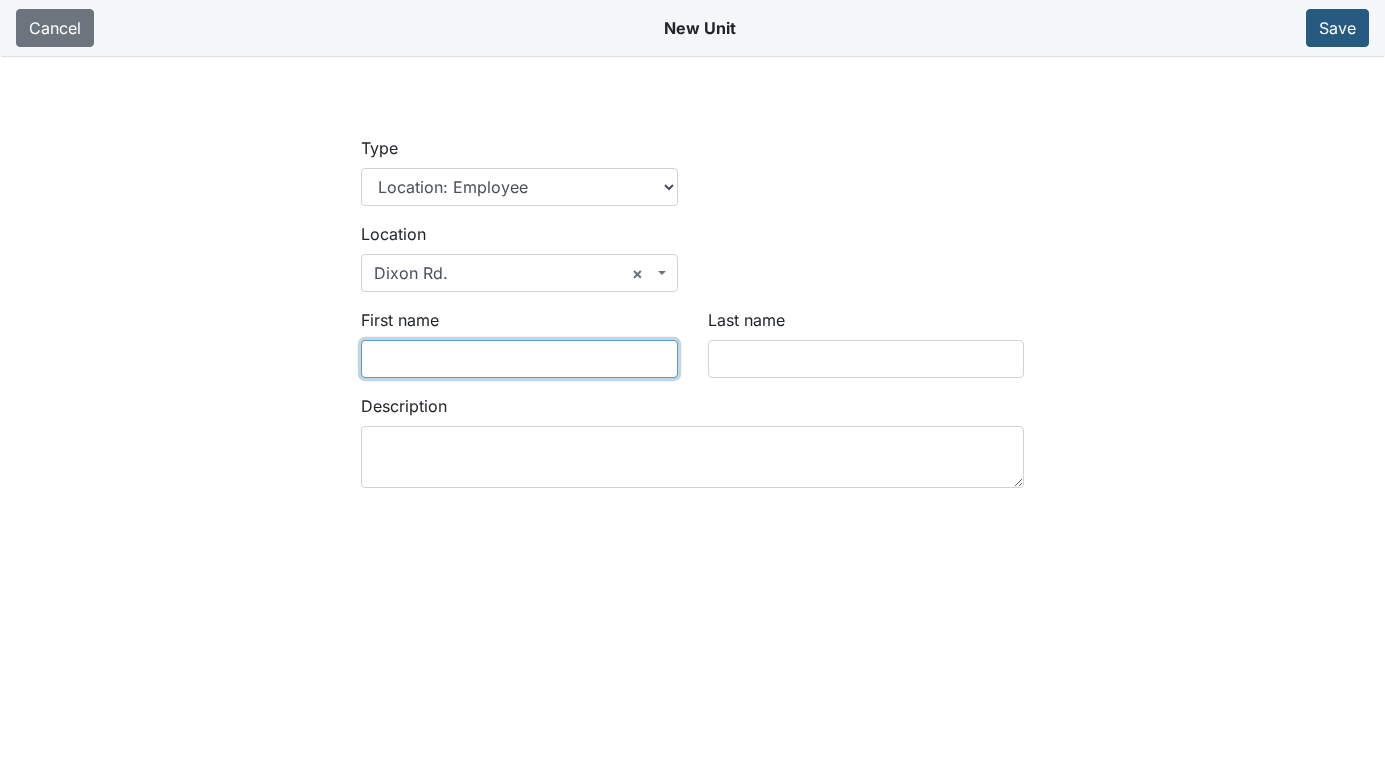 click on "First name" at bounding box center (519, 359) 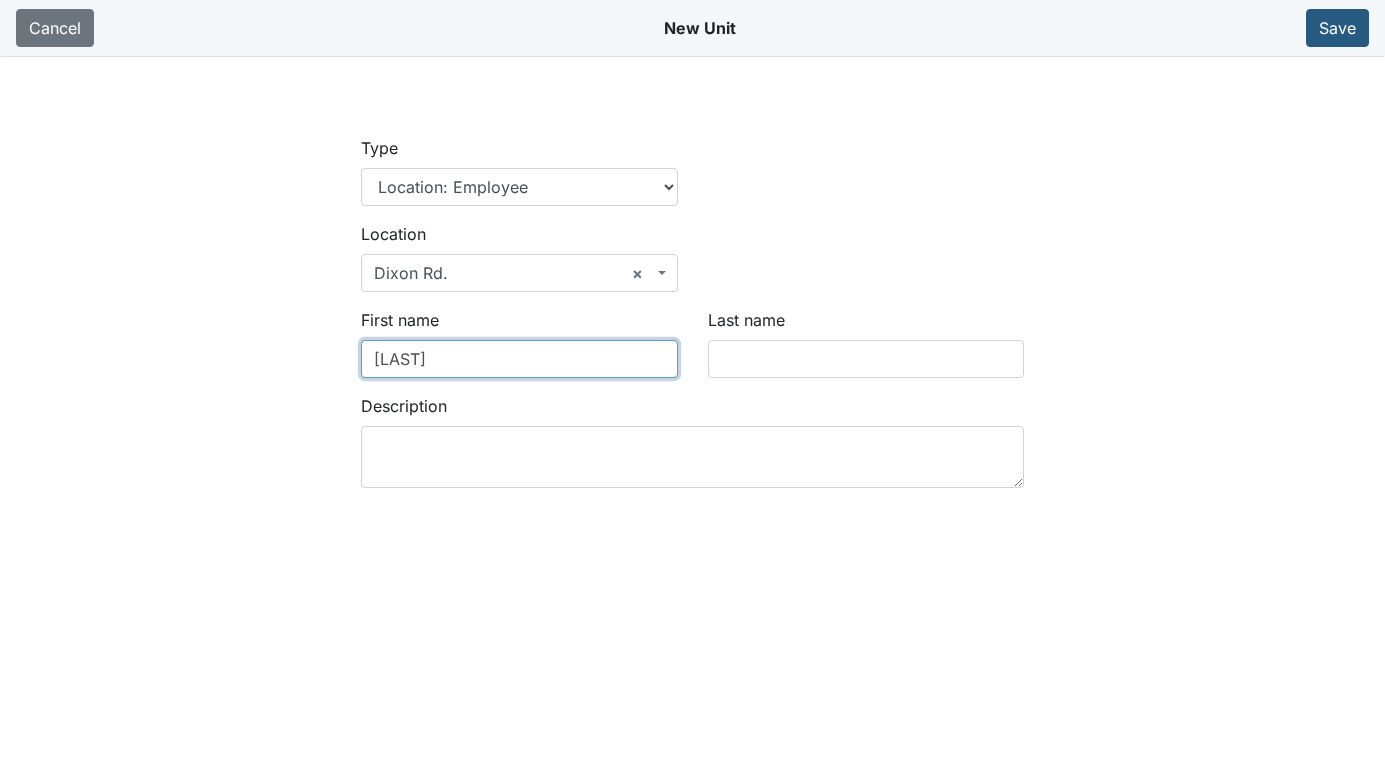 type on "Njari" 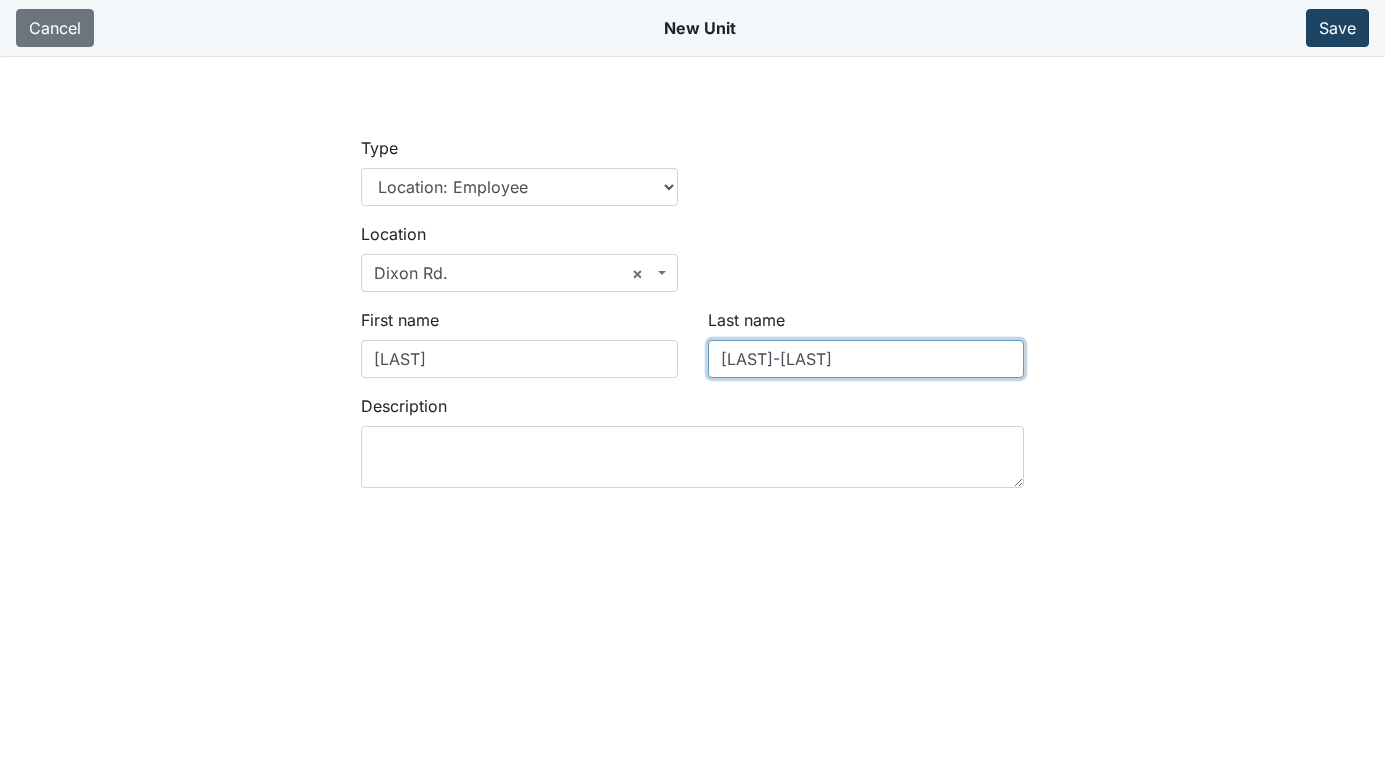 type on "McClain-Thomas" 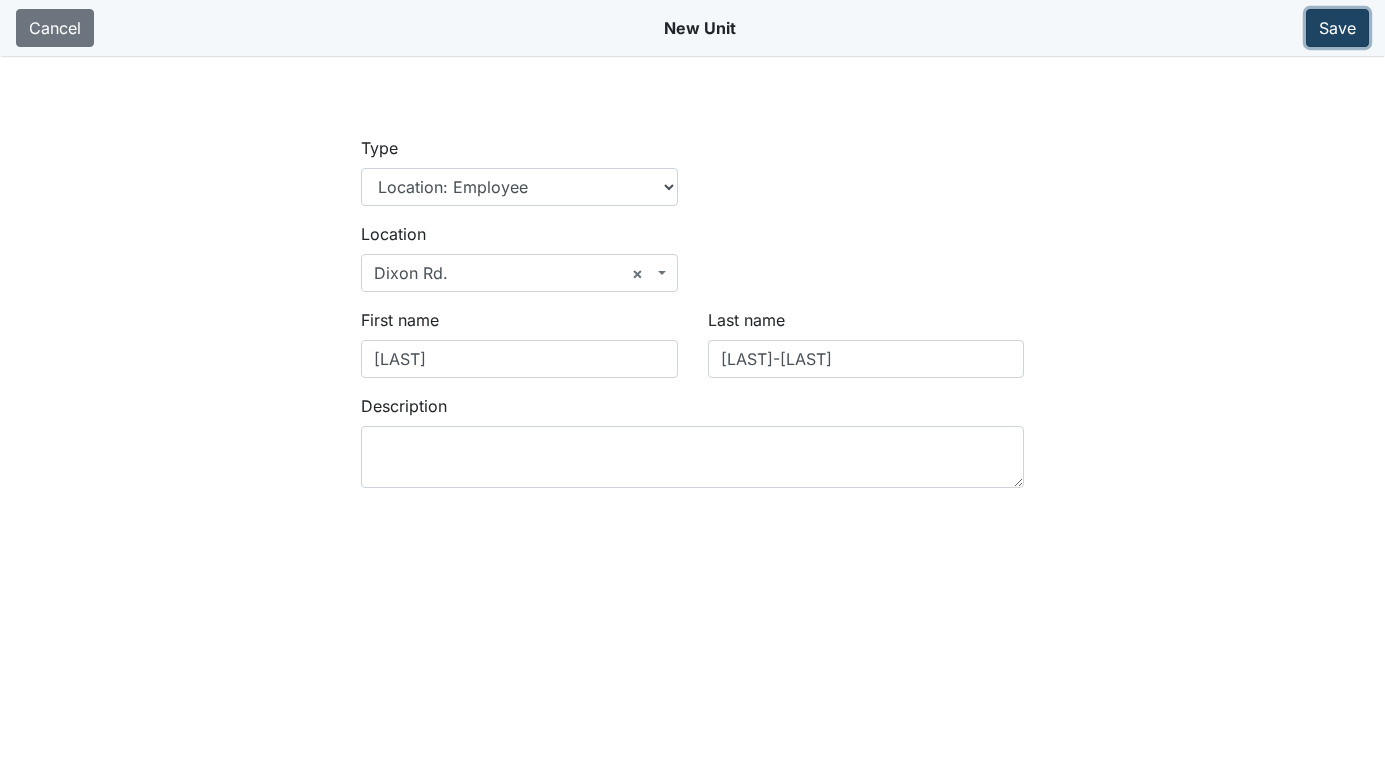 click on "Save" at bounding box center [1337, 28] 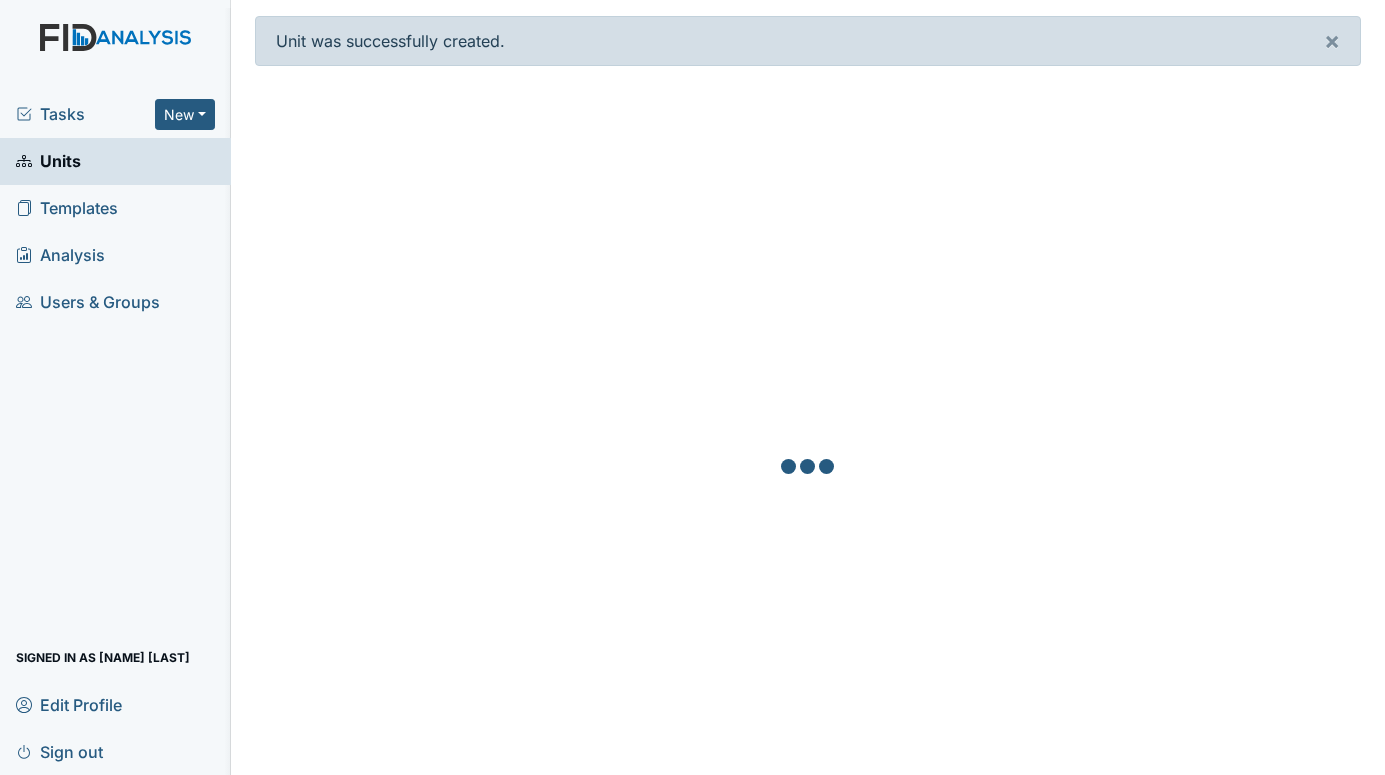 scroll, scrollTop: 0, scrollLeft: 0, axis: both 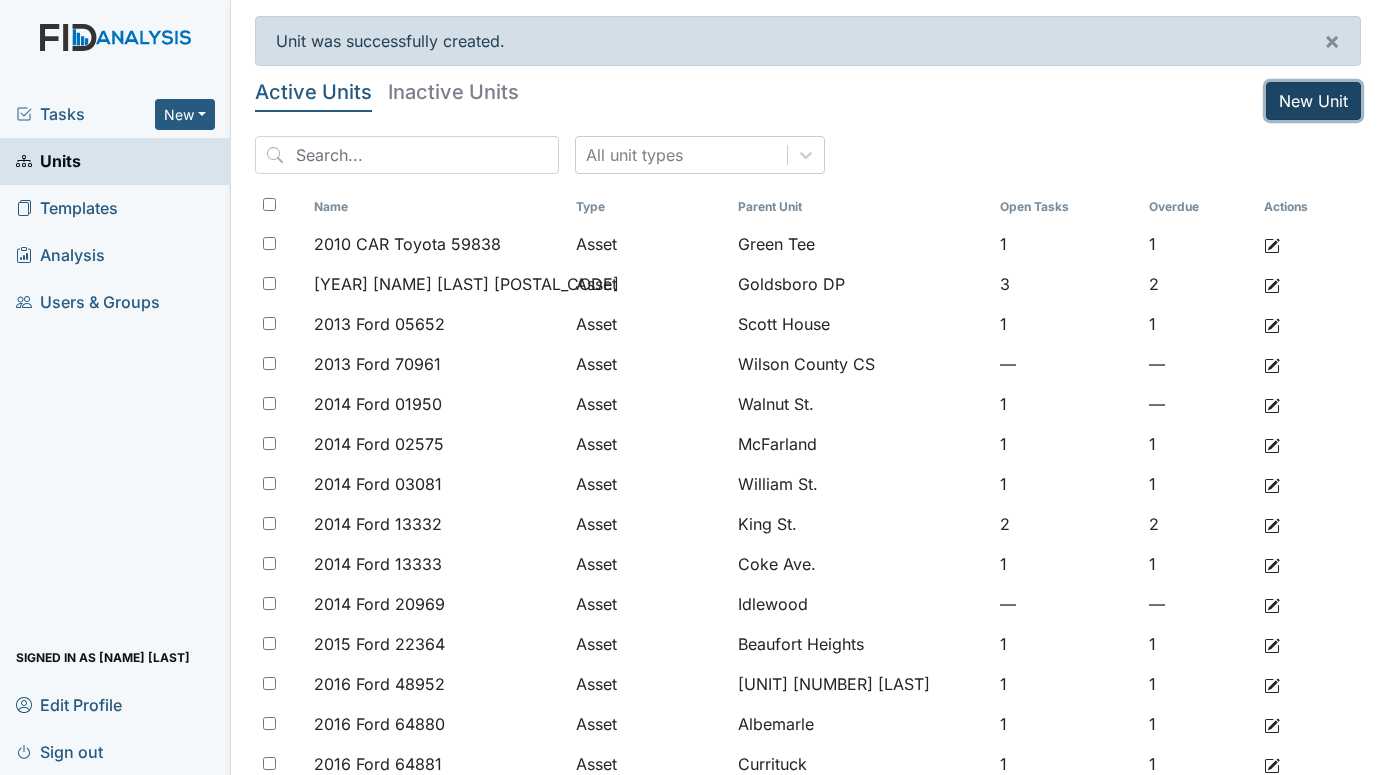 click on "New Unit" at bounding box center [1313, 101] 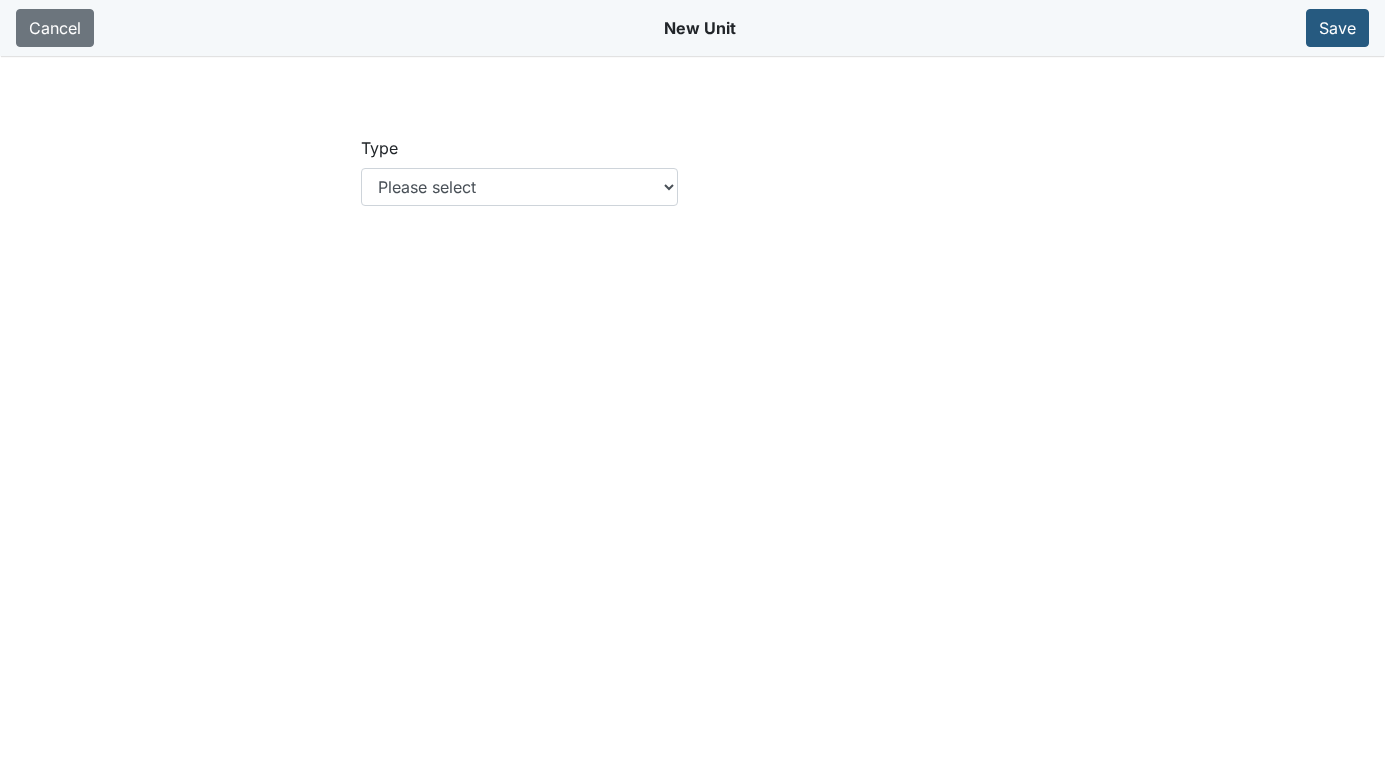 scroll, scrollTop: 0, scrollLeft: 0, axis: both 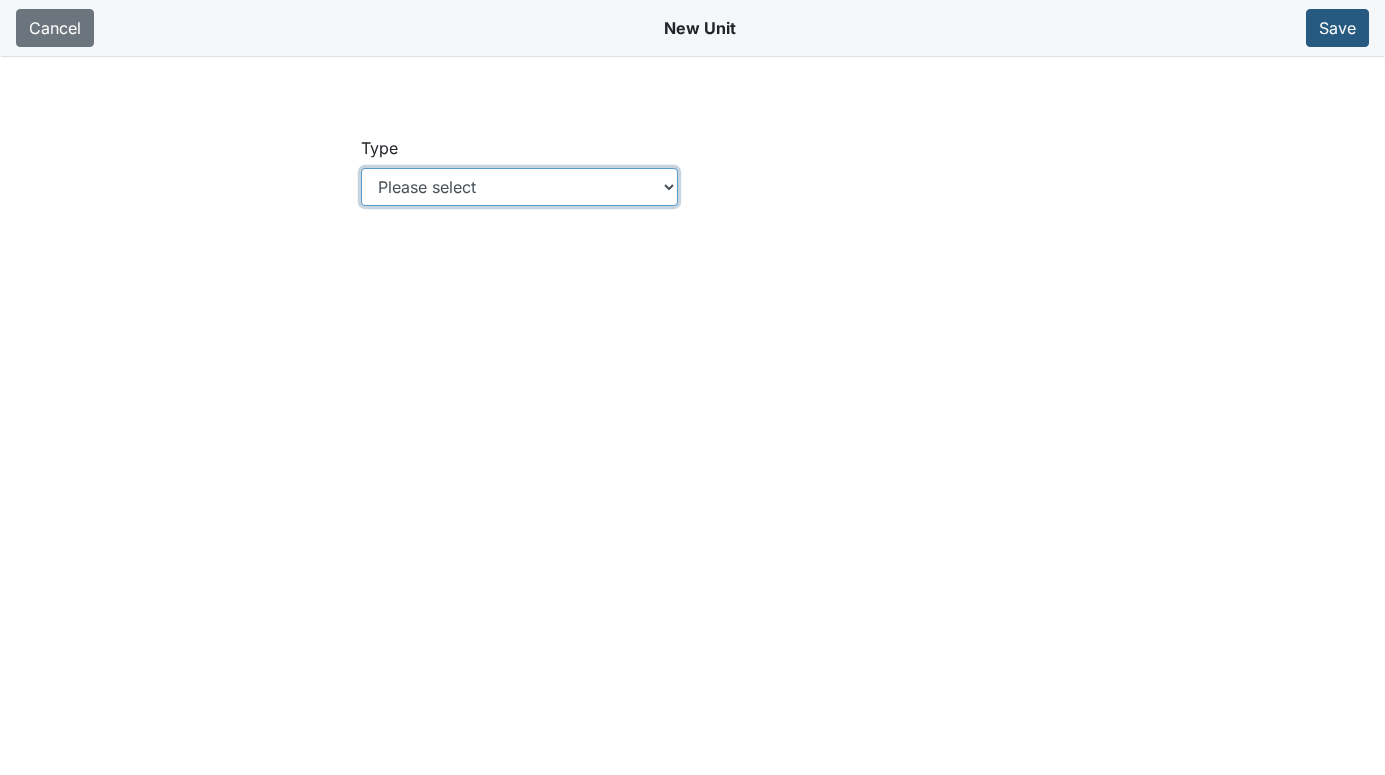 click on "Please select
Location
Location: Employee
Location: Consumer
Location: Asset
Location: Other" at bounding box center (519, 187) 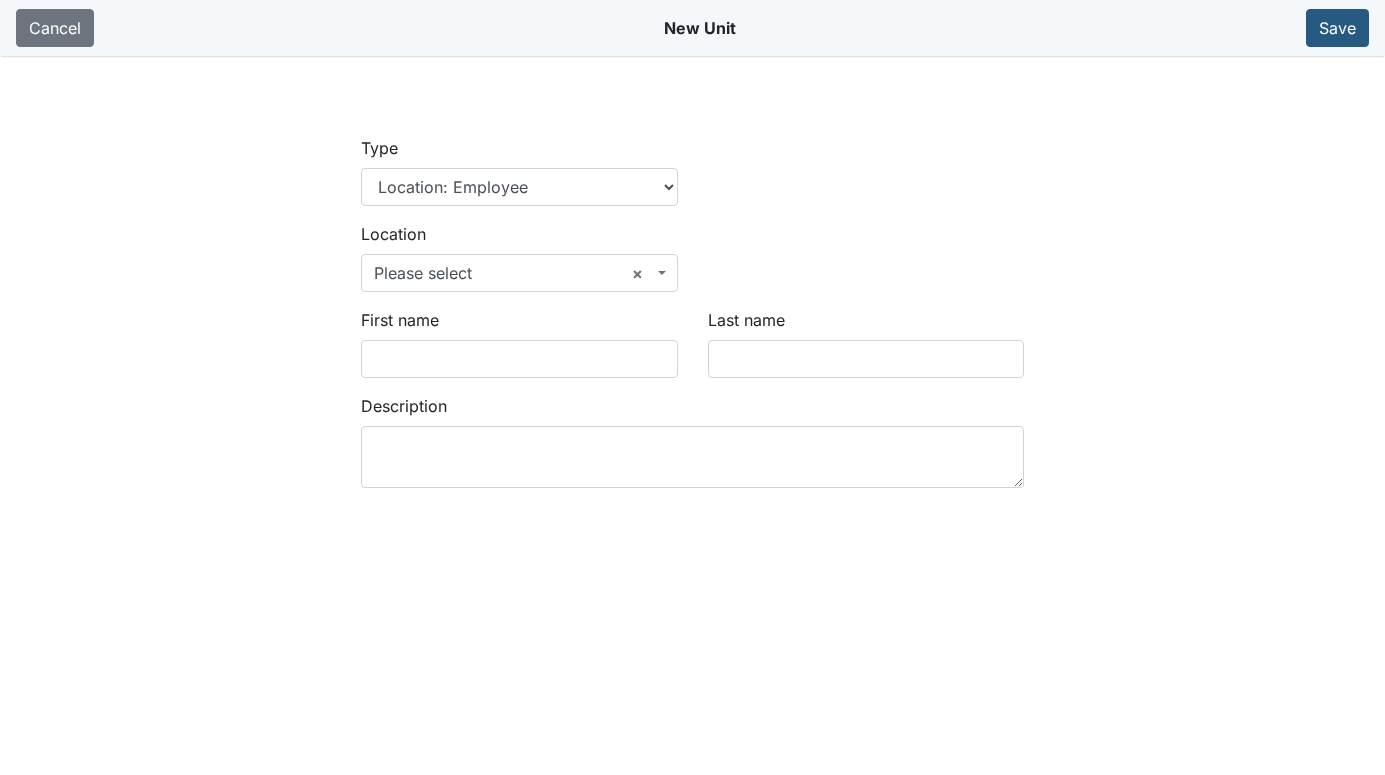scroll, scrollTop: 0, scrollLeft: 0, axis: both 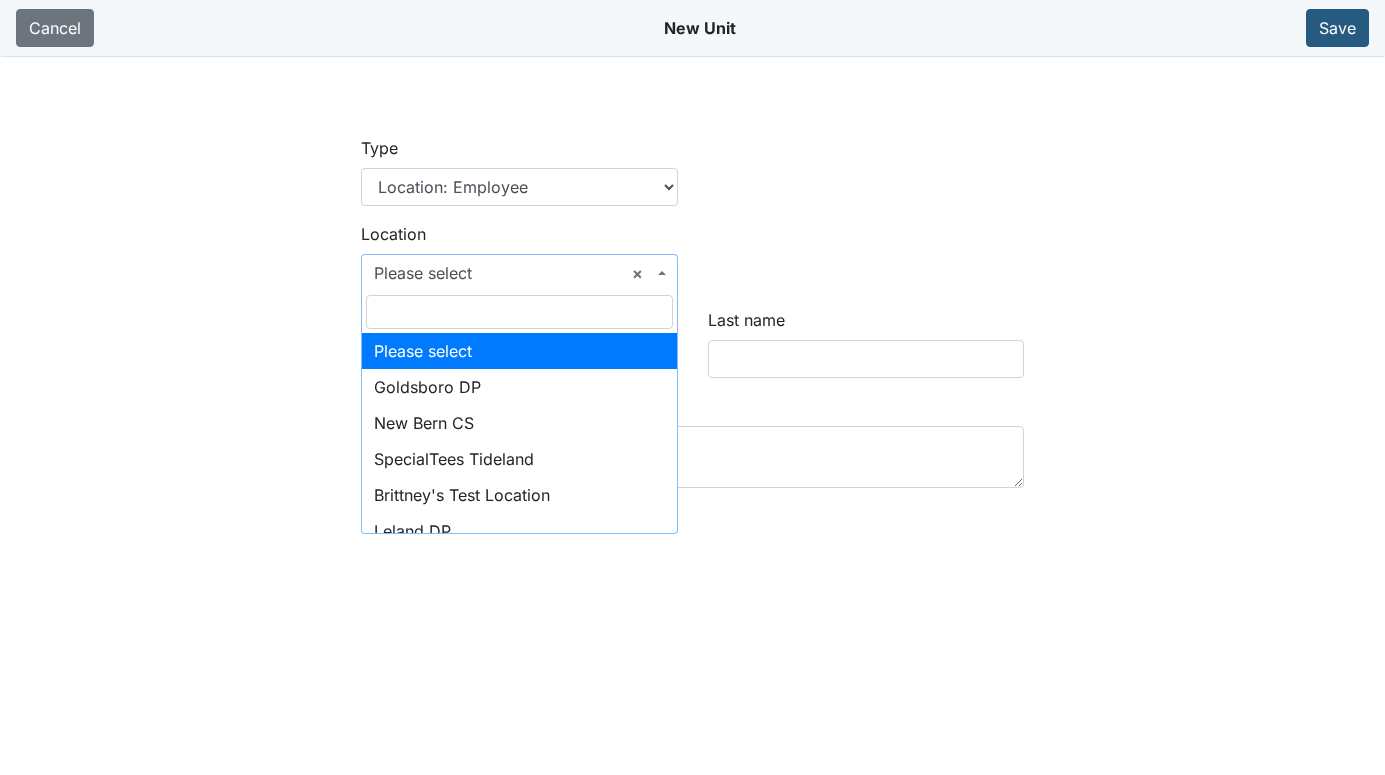 click on "× Please select" at bounding box center [513, 273] 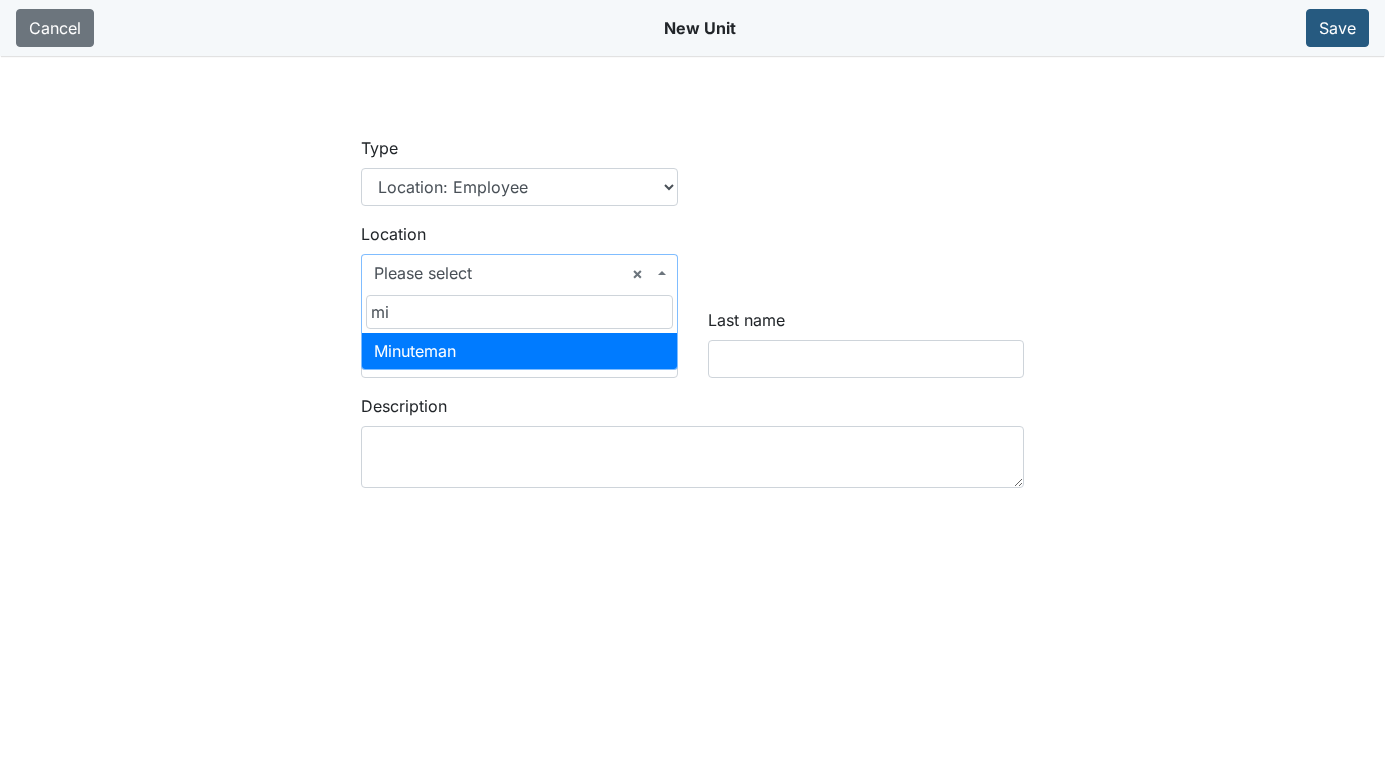 type on "mi" 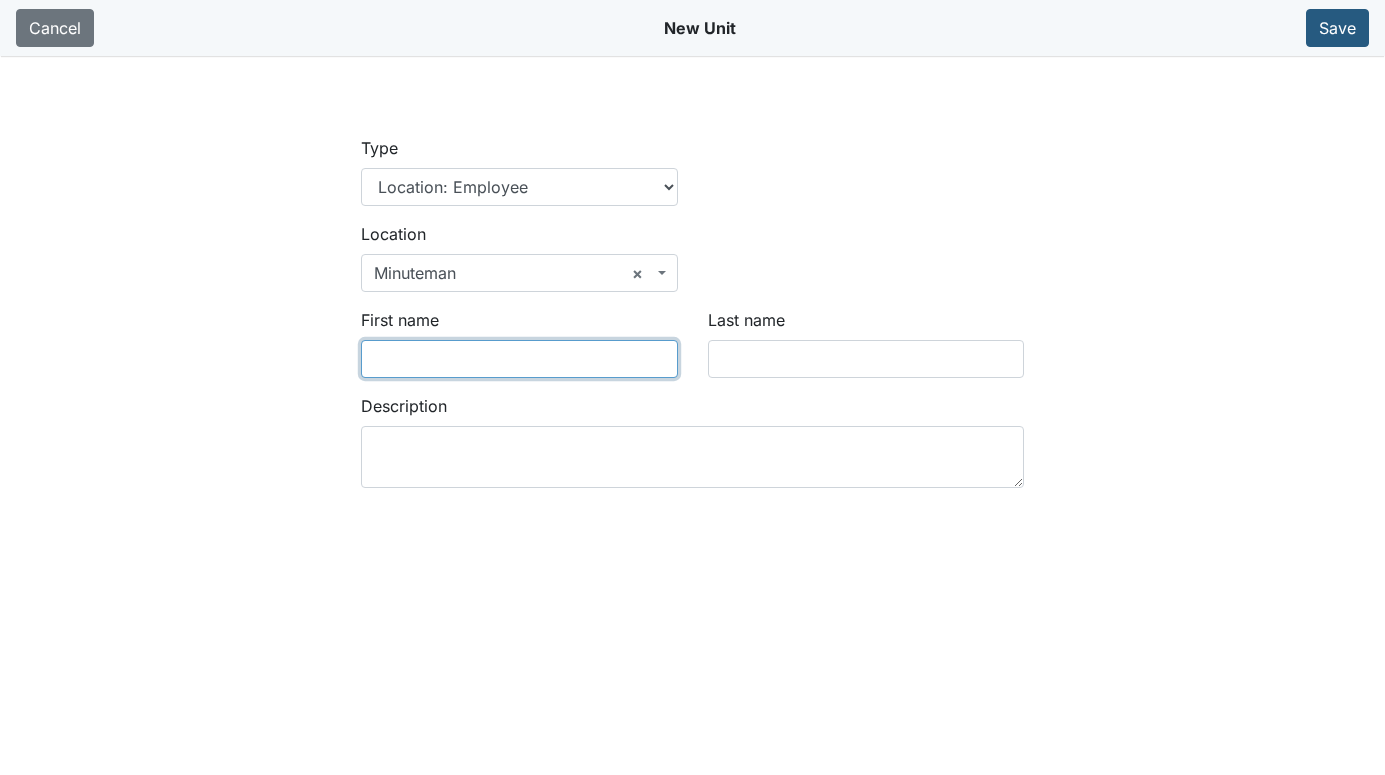 click on "First name" at bounding box center [519, 359] 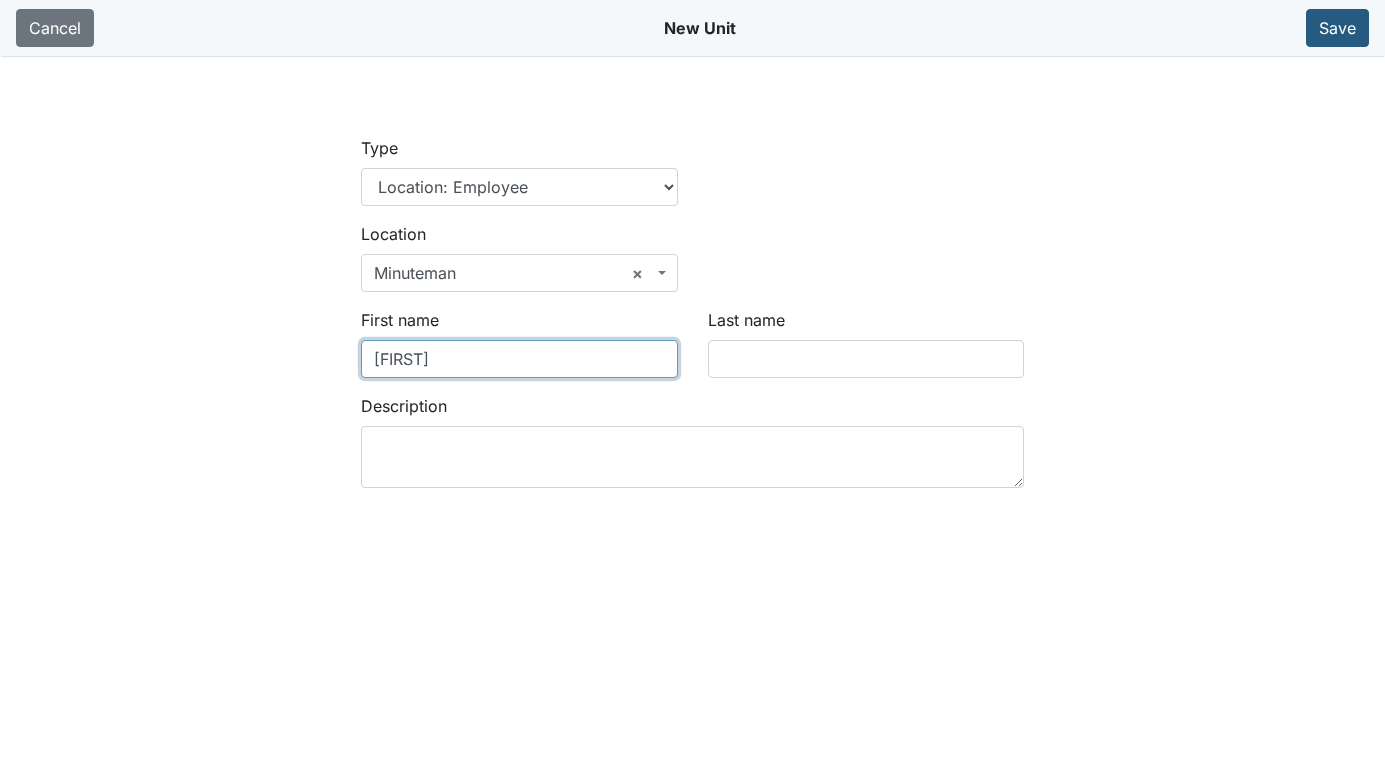 type on "Bionka" 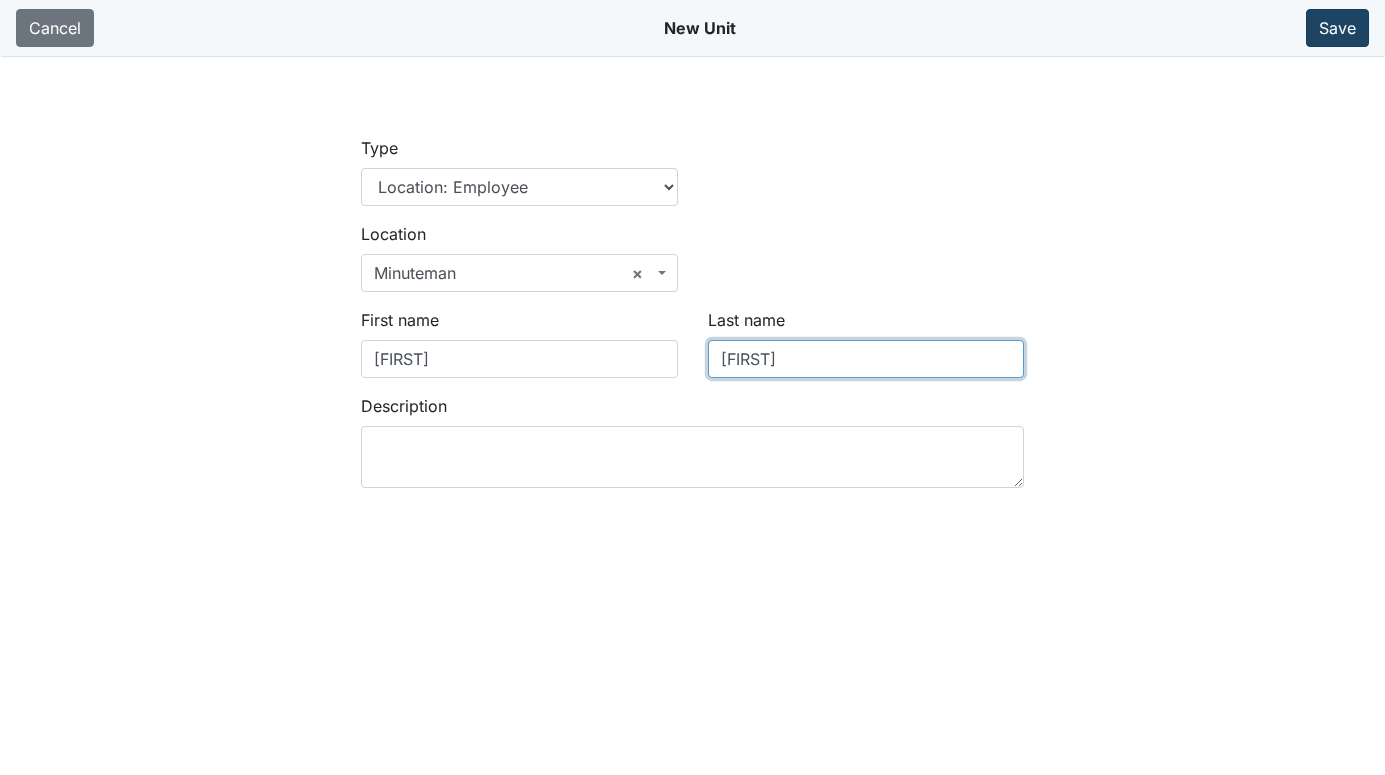 type on "Bailey" 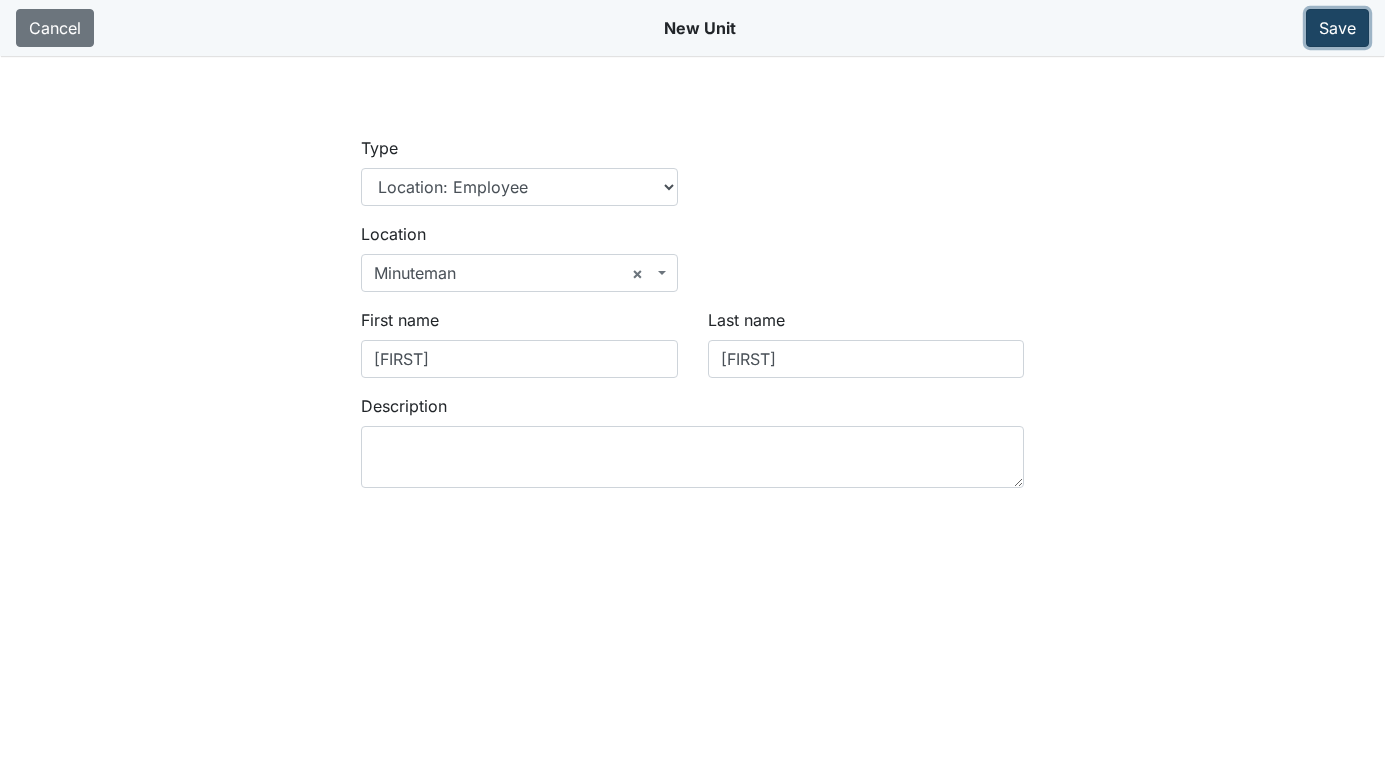 click on "Save" at bounding box center (1337, 28) 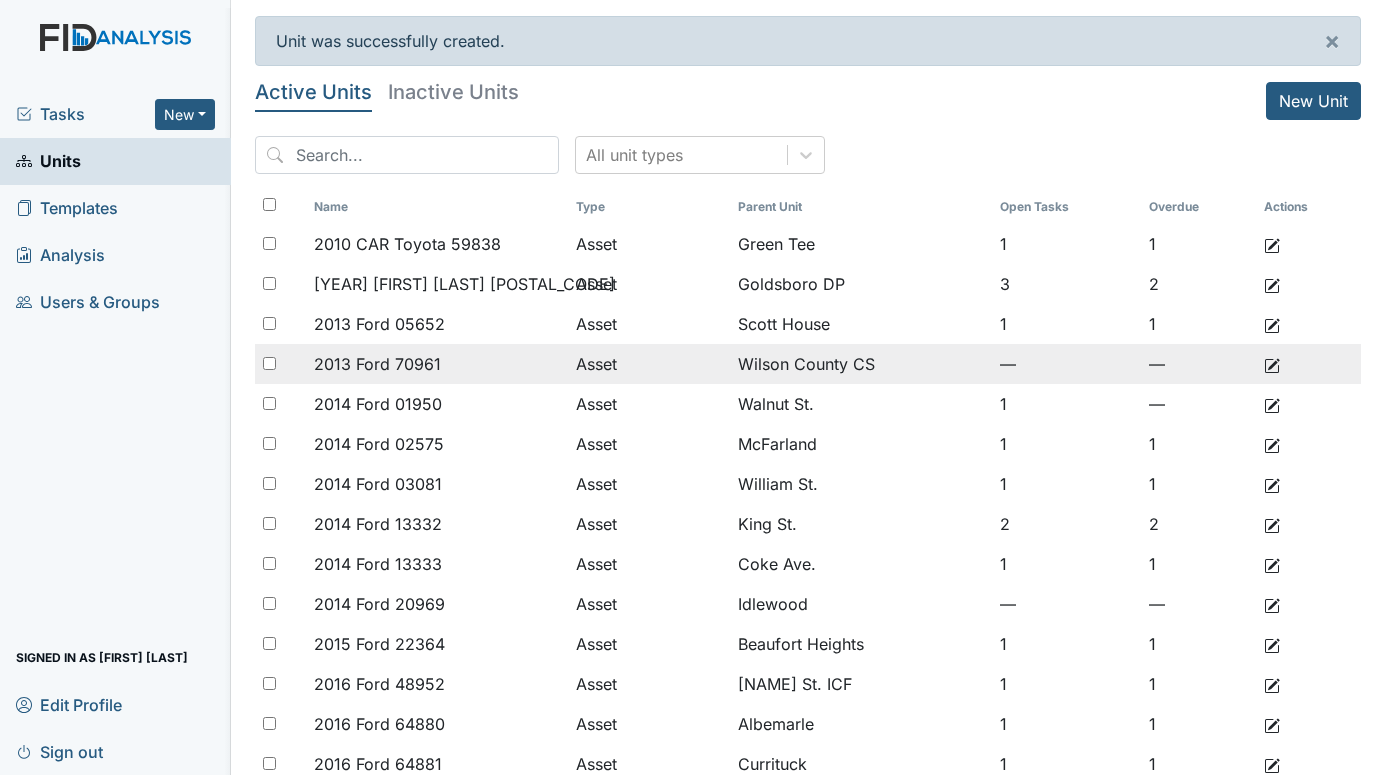 scroll, scrollTop: 0, scrollLeft: 0, axis: both 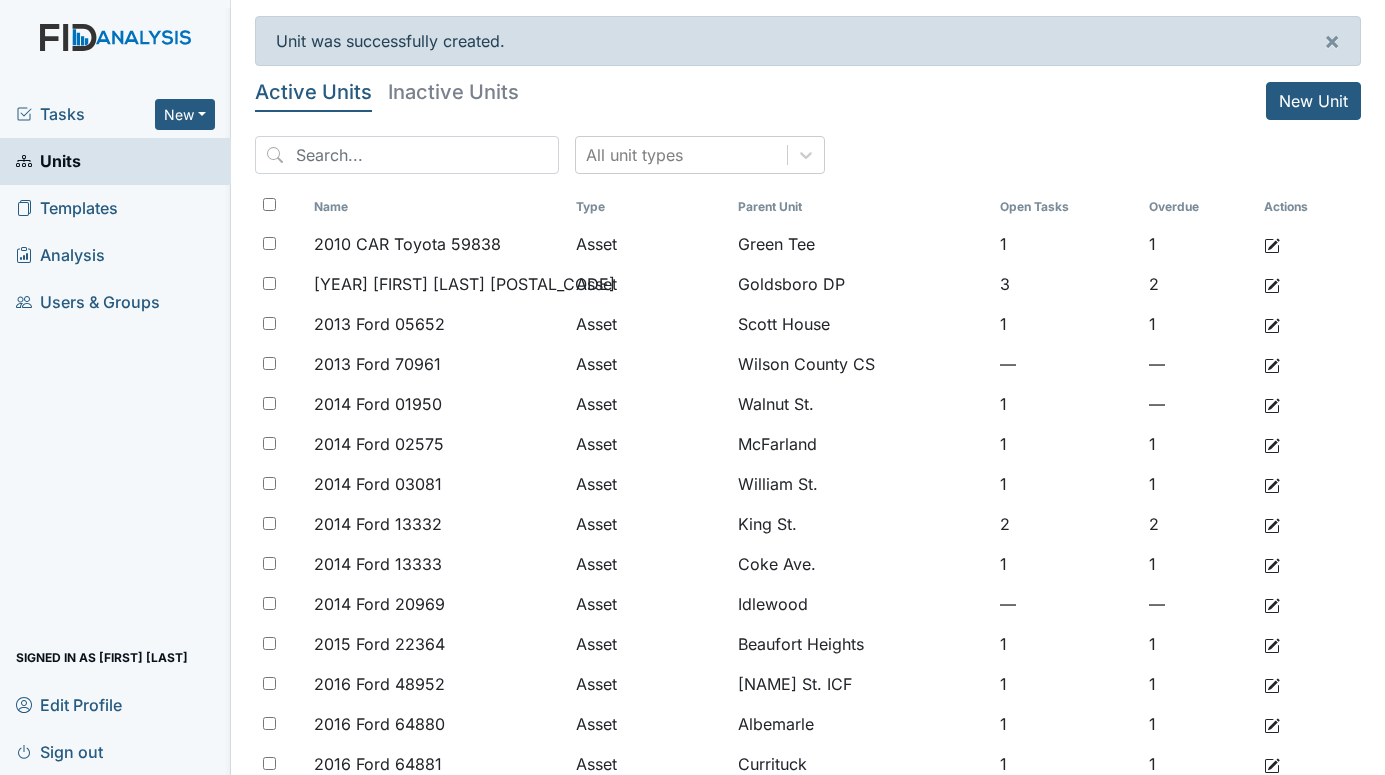 click on "Tasks" at bounding box center (85, 114) 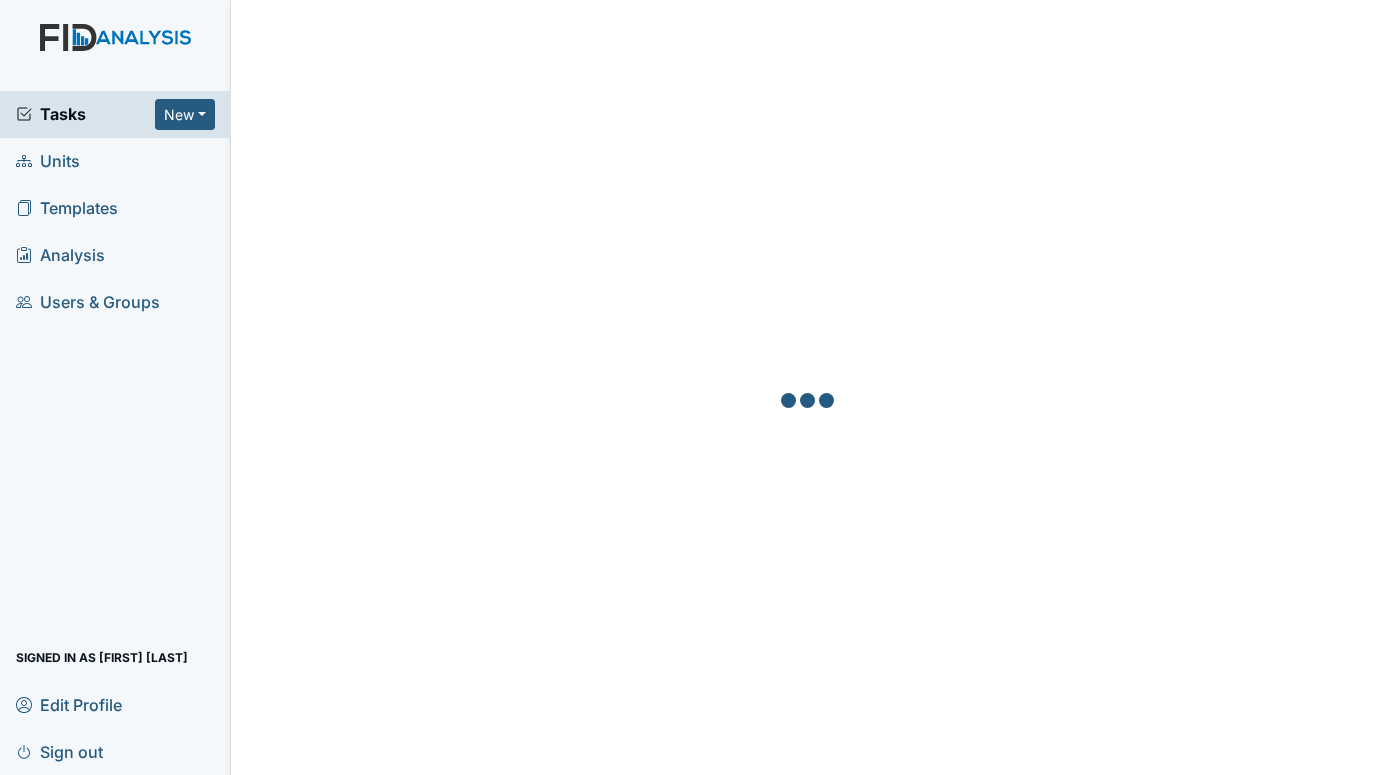 scroll, scrollTop: 0, scrollLeft: 0, axis: both 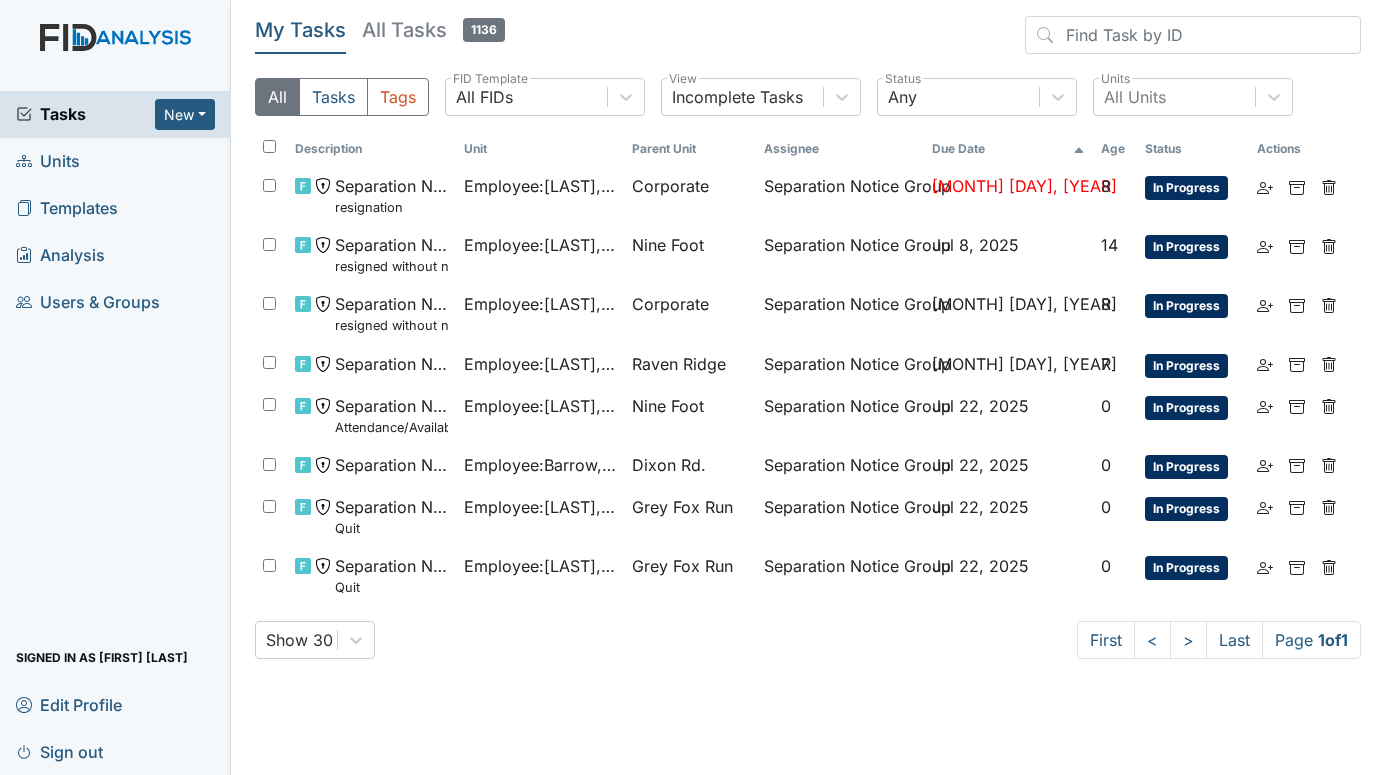 click on "Units" at bounding box center (48, 161) 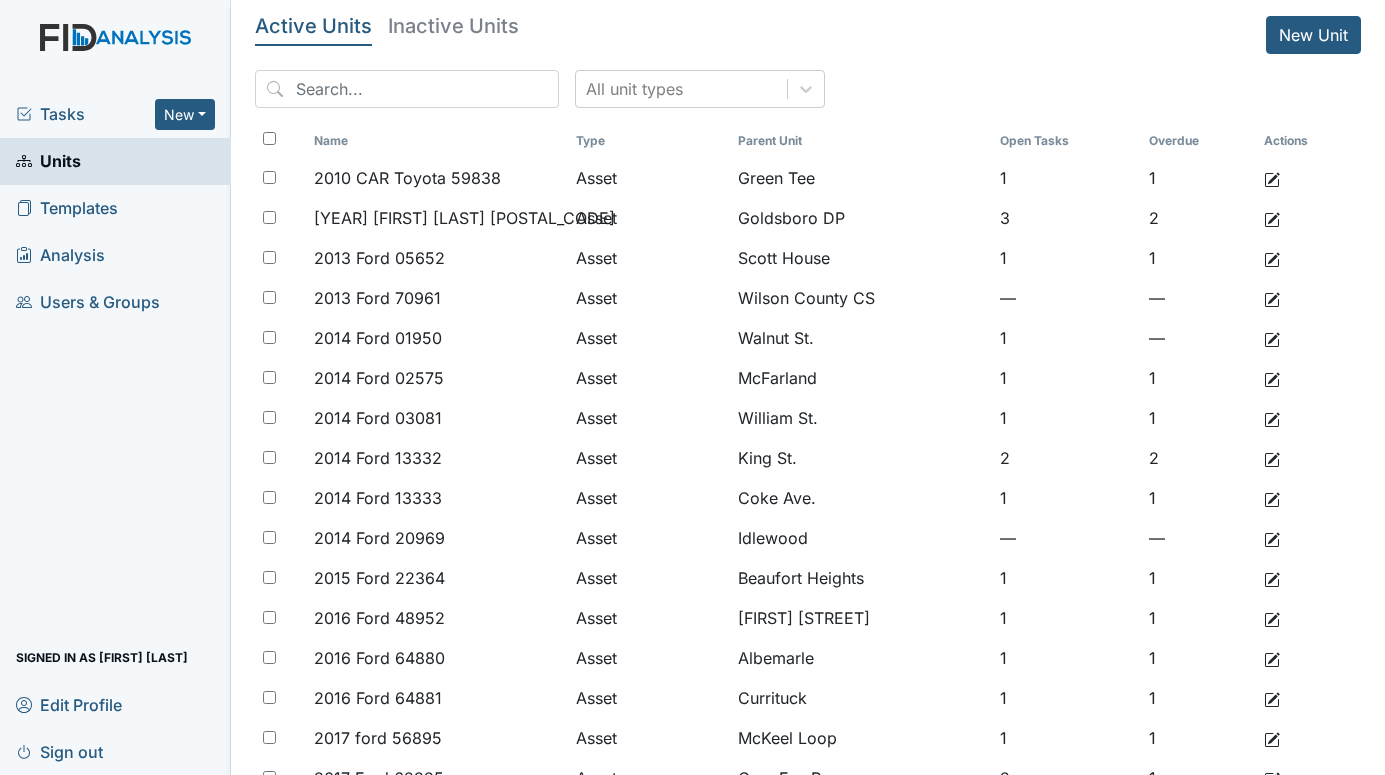 scroll, scrollTop: 0, scrollLeft: 0, axis: both 